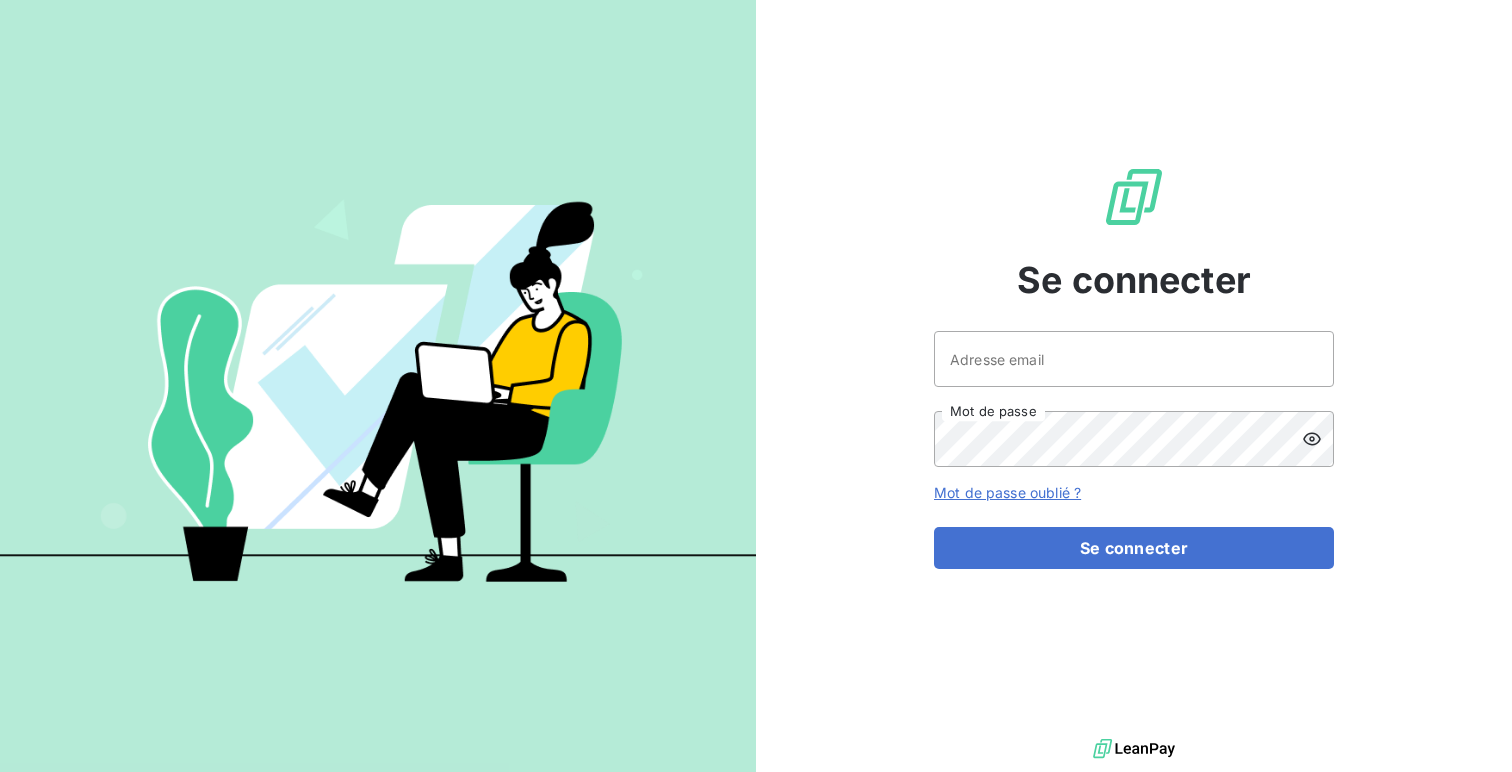 scroll, scrollTop: 0, scrollLeft: 0, axis: both 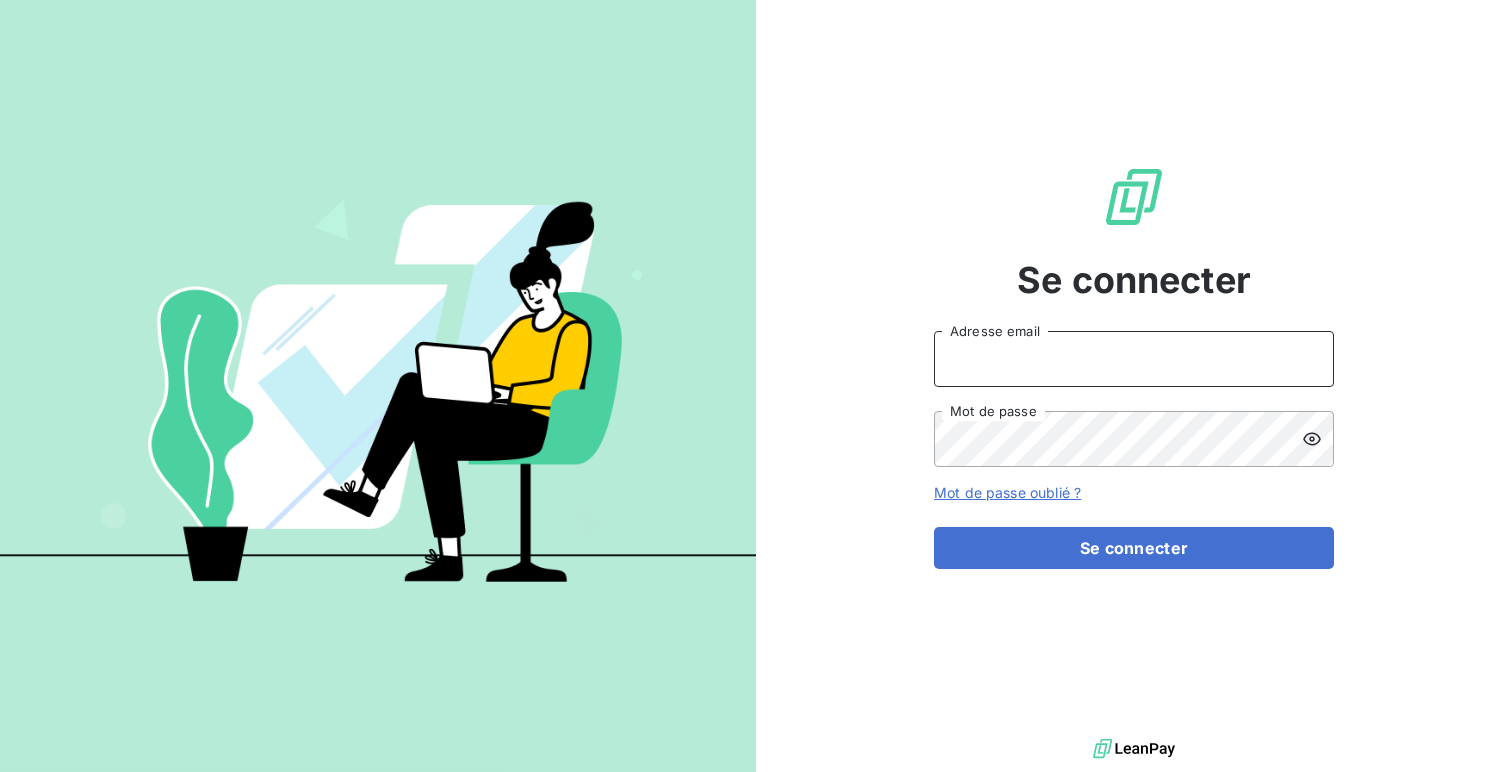 click on "Adresse email" at bounding box center [1134, 359] 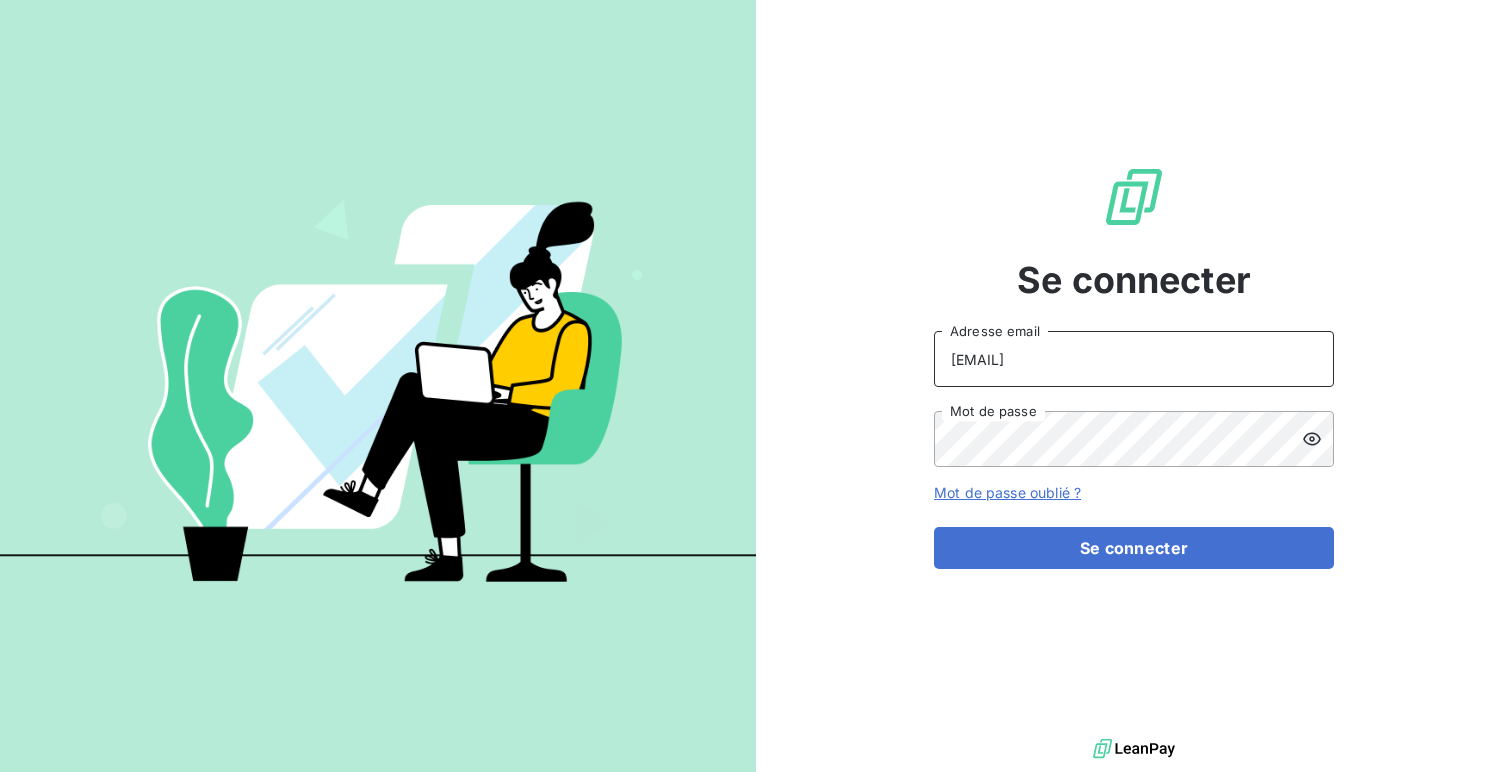paste on "larationnelle" 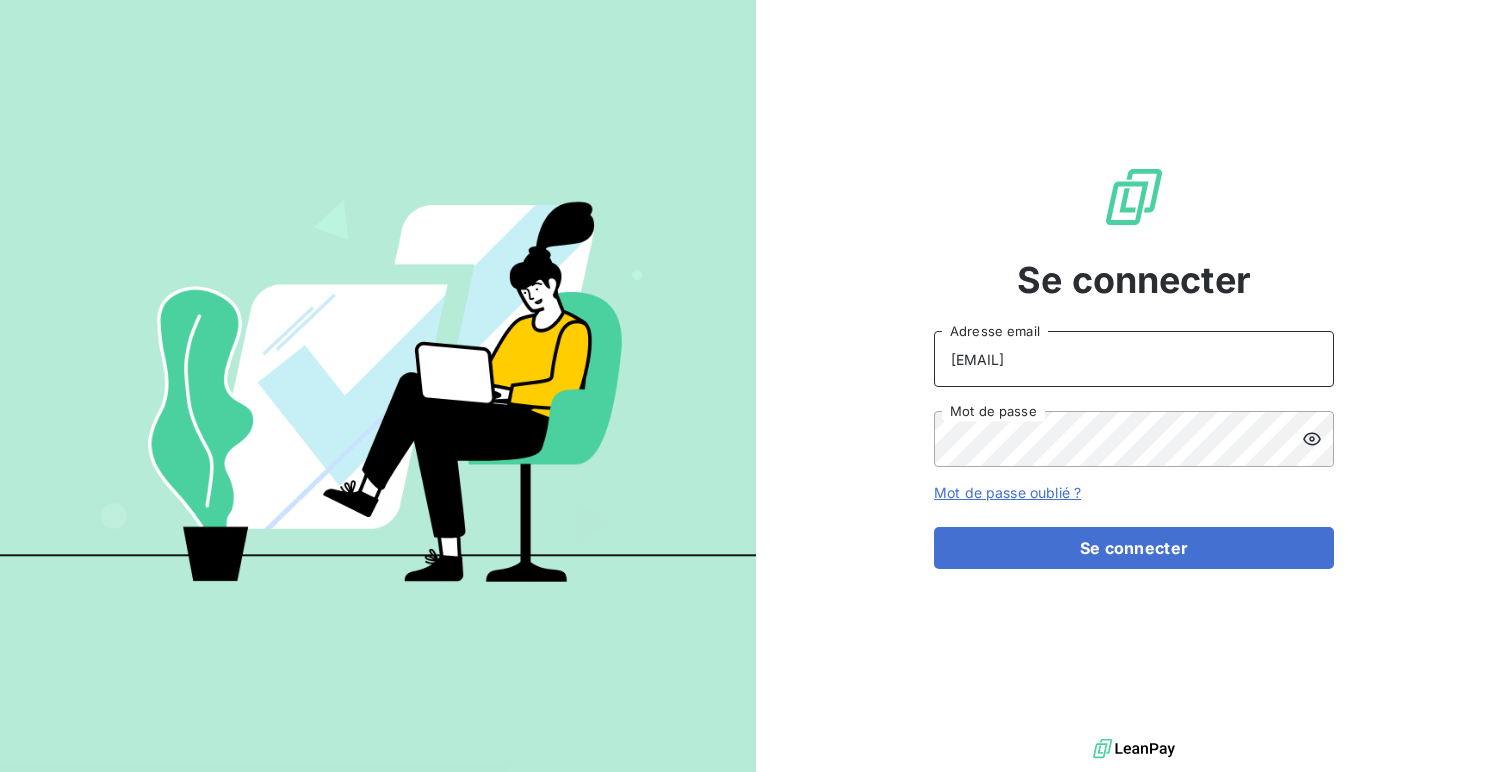 click on "[EMAIL]" at bounding box center [1134, 359] 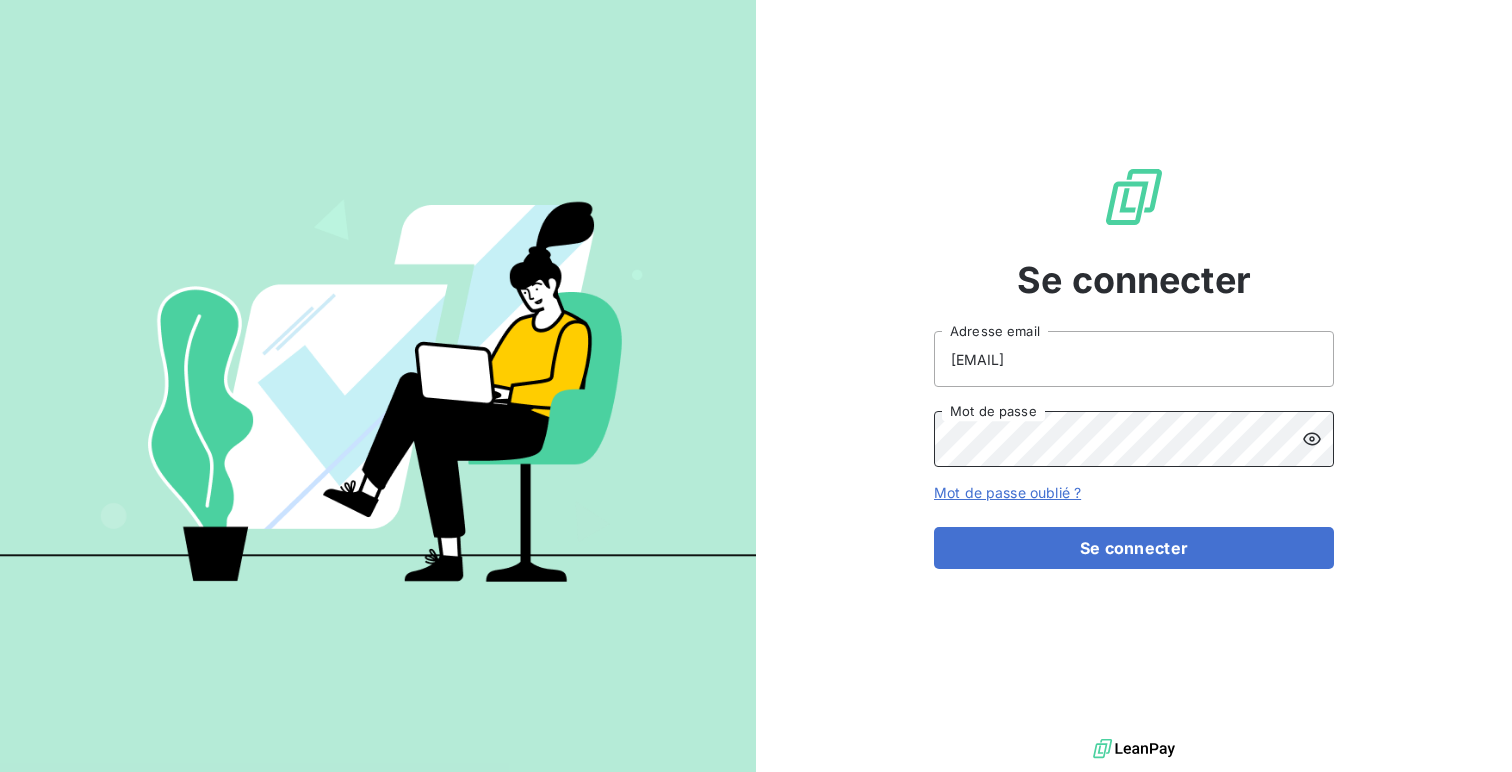 click on "Se connecter" at bounding box center (1134, 548) 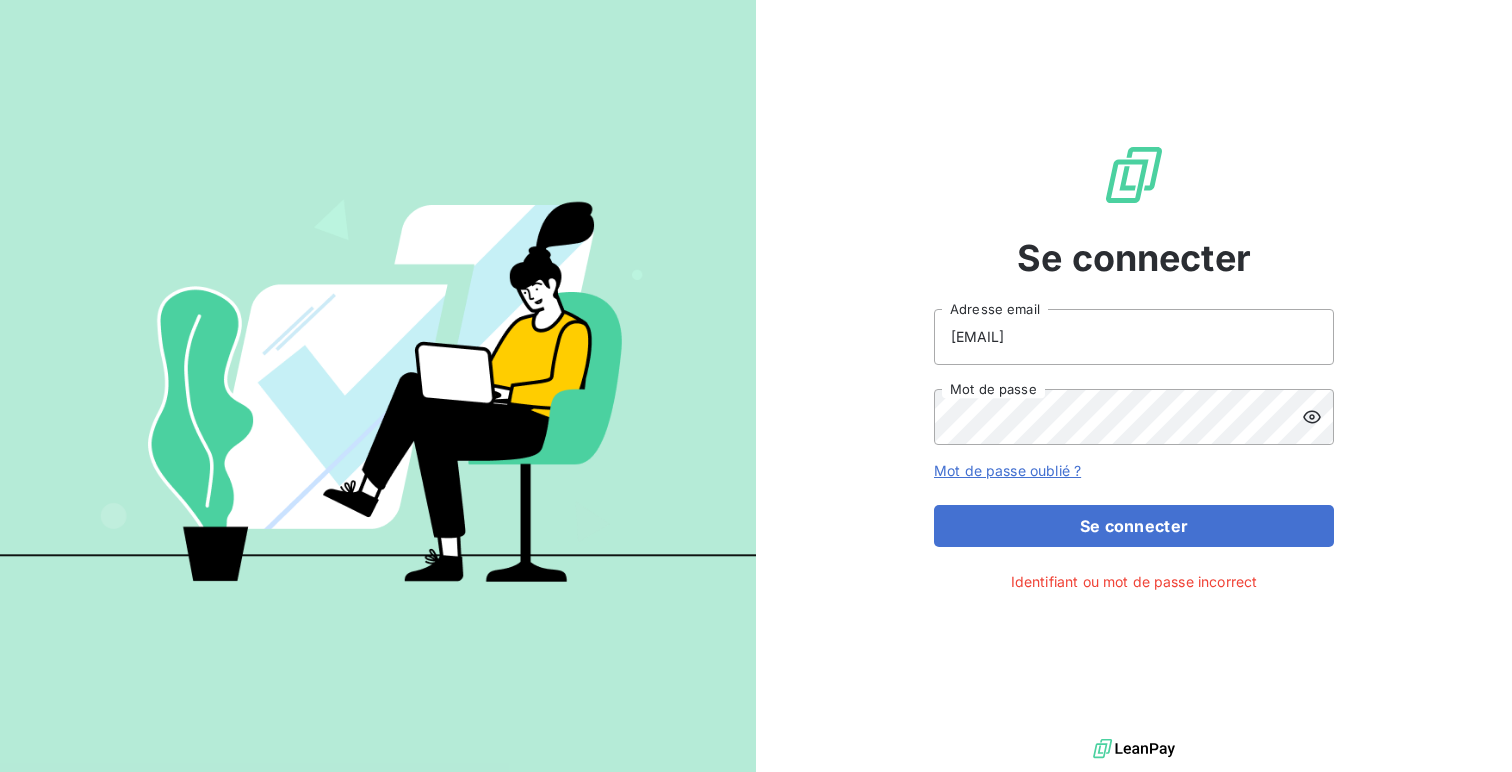 click 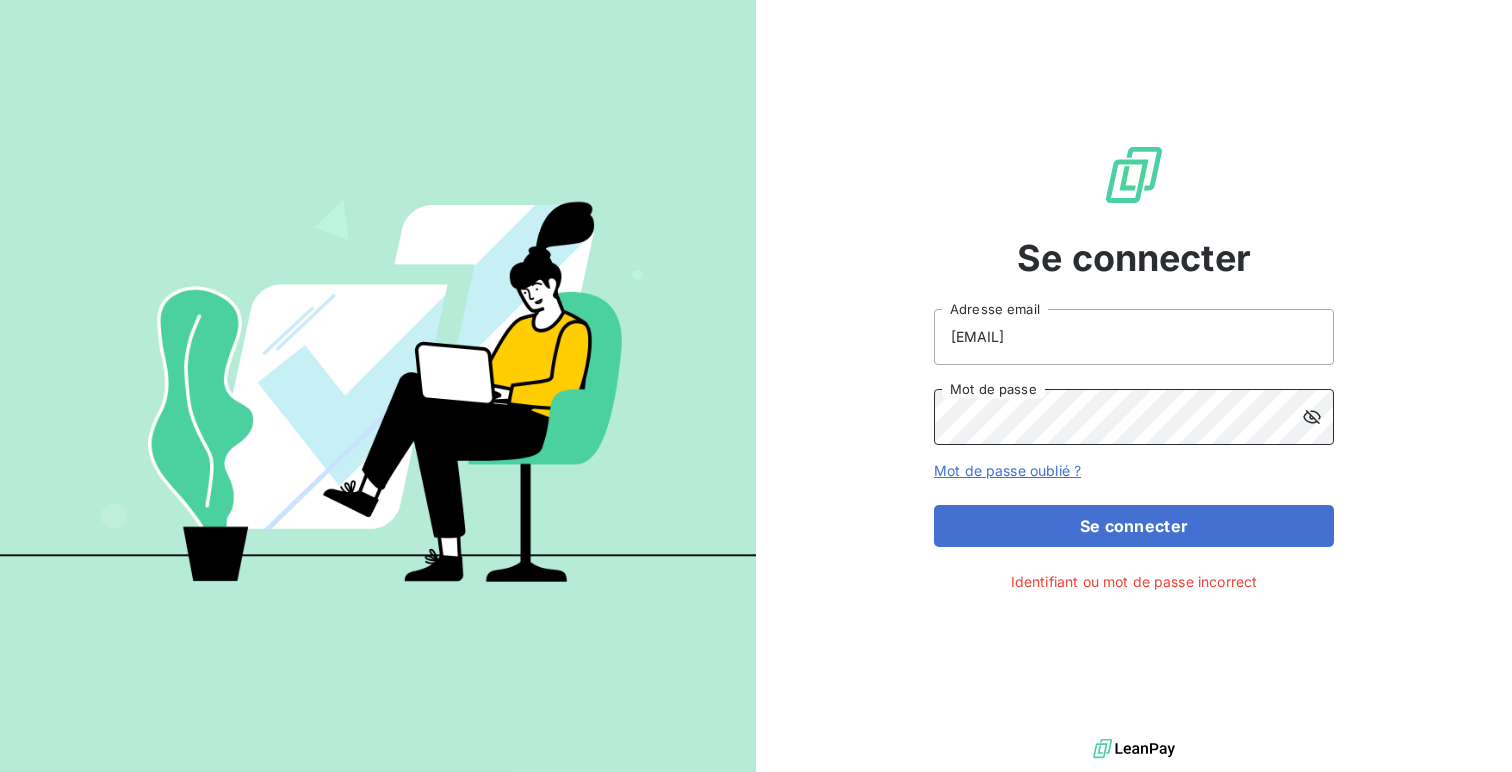 click on "Se connecter" at bounding box center [1134, 526] 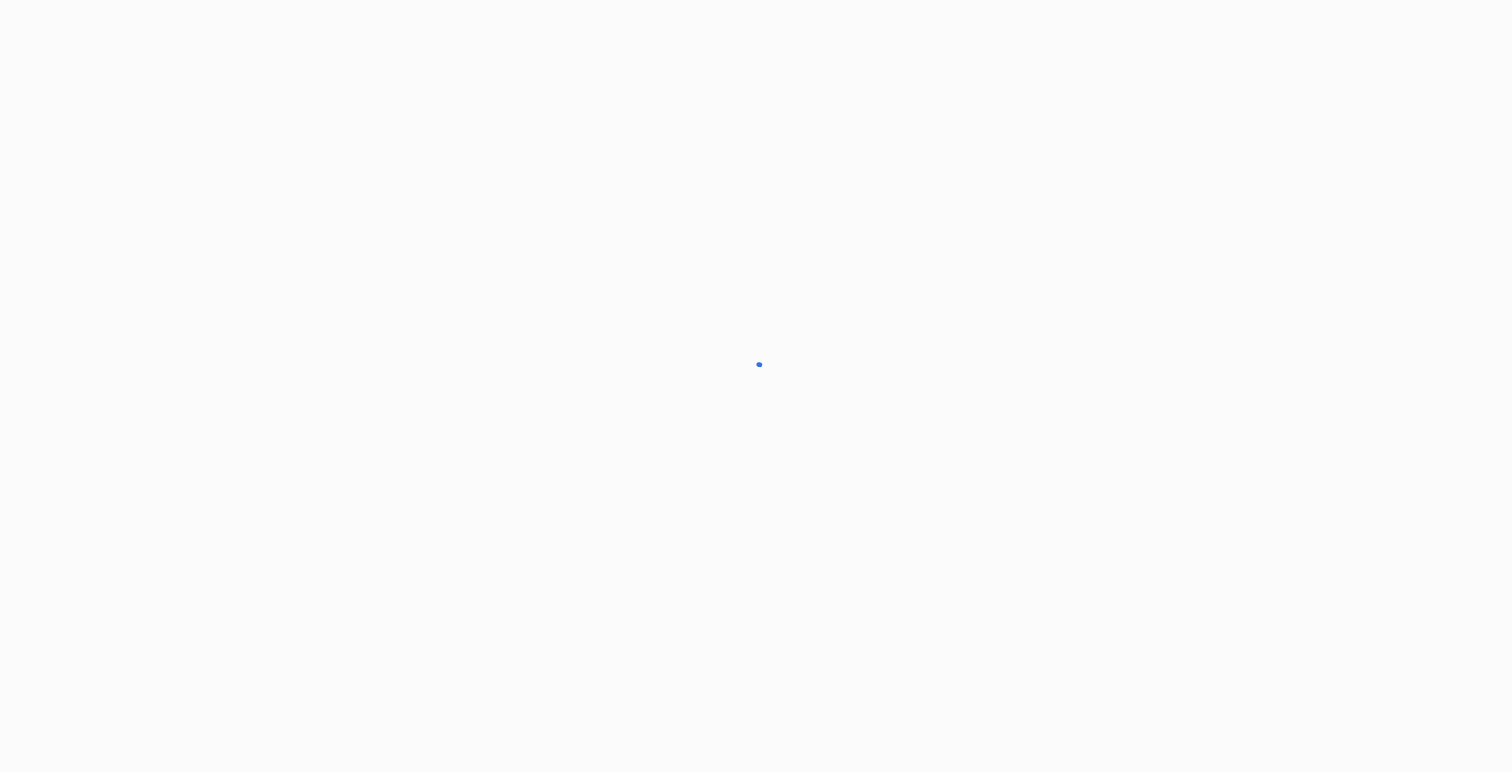scroll, scrollTop: 0, scrollLeft: 0, axis: both 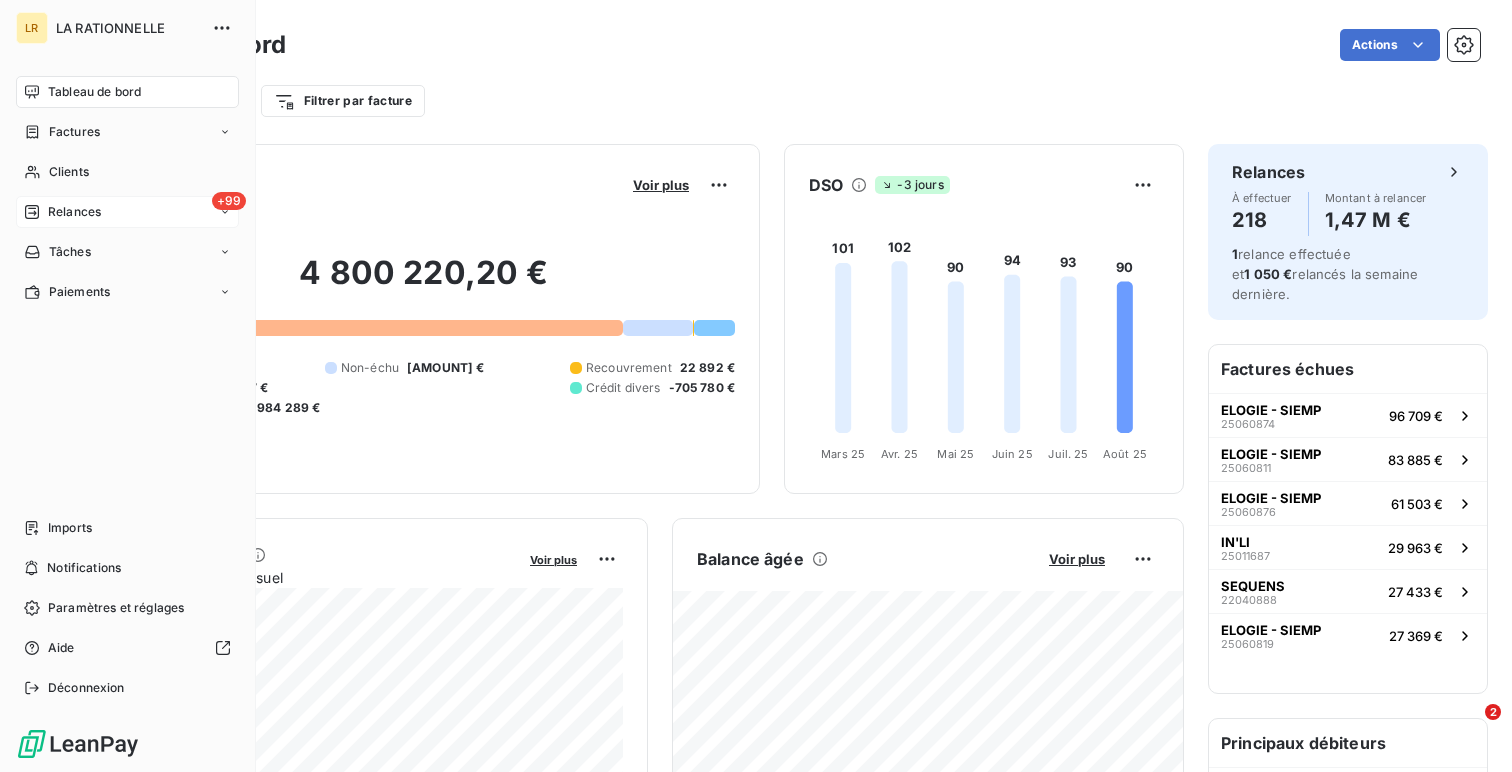 click on "+99 Relances" at bounding box center [127, 212] 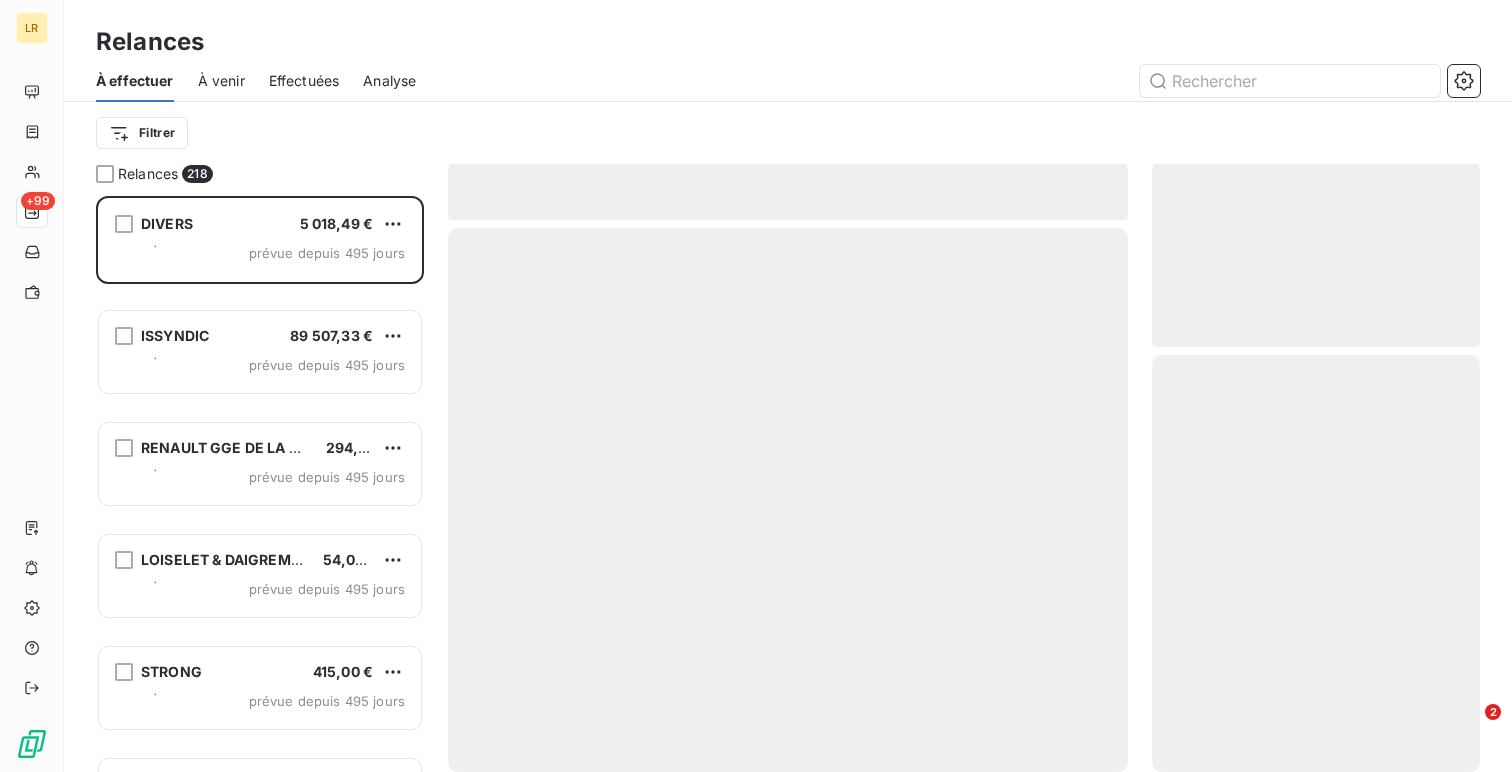 scroll, scrollTop: 1, scrollLeft: 1, axis: both 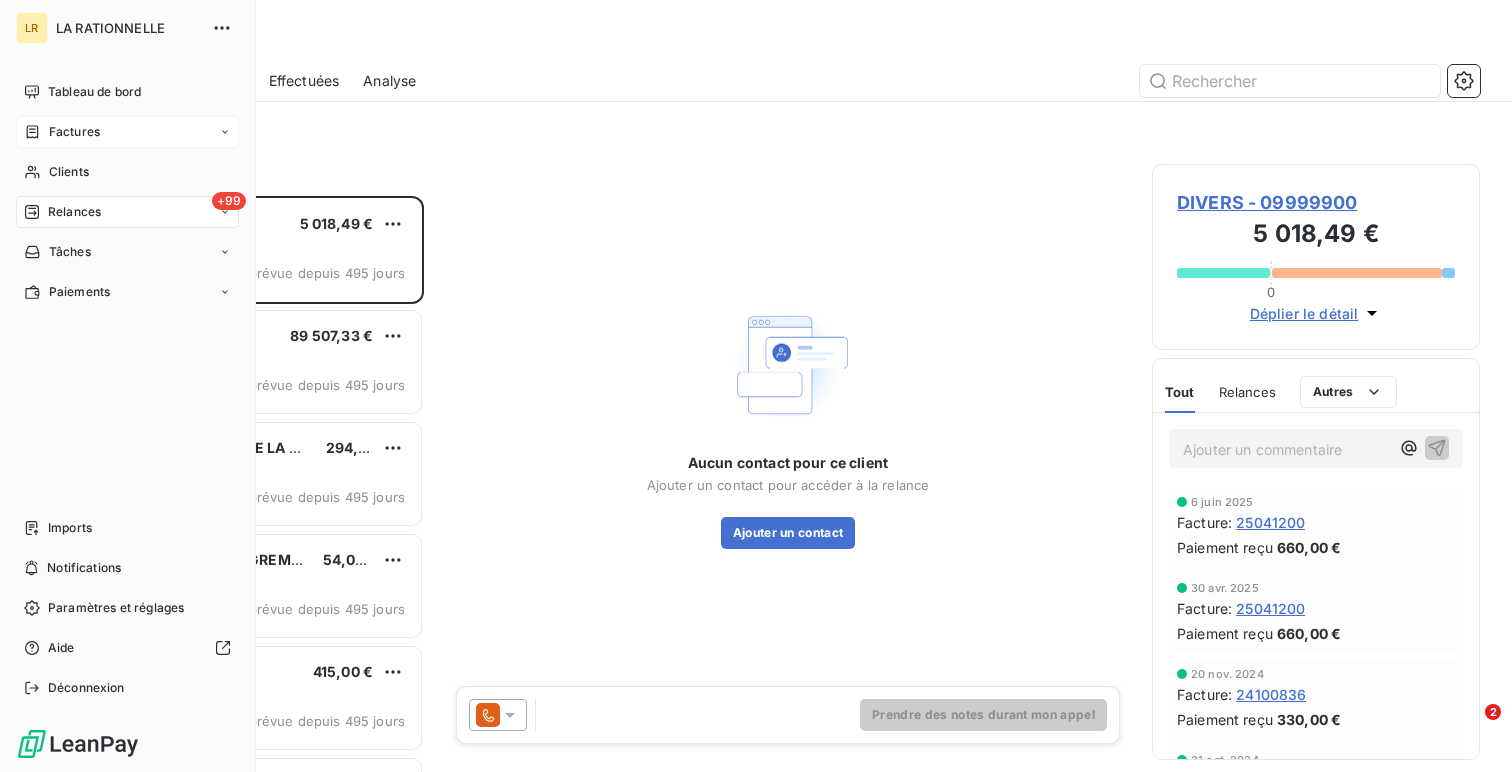 click on "Factures" at bounding box center [74, 132] 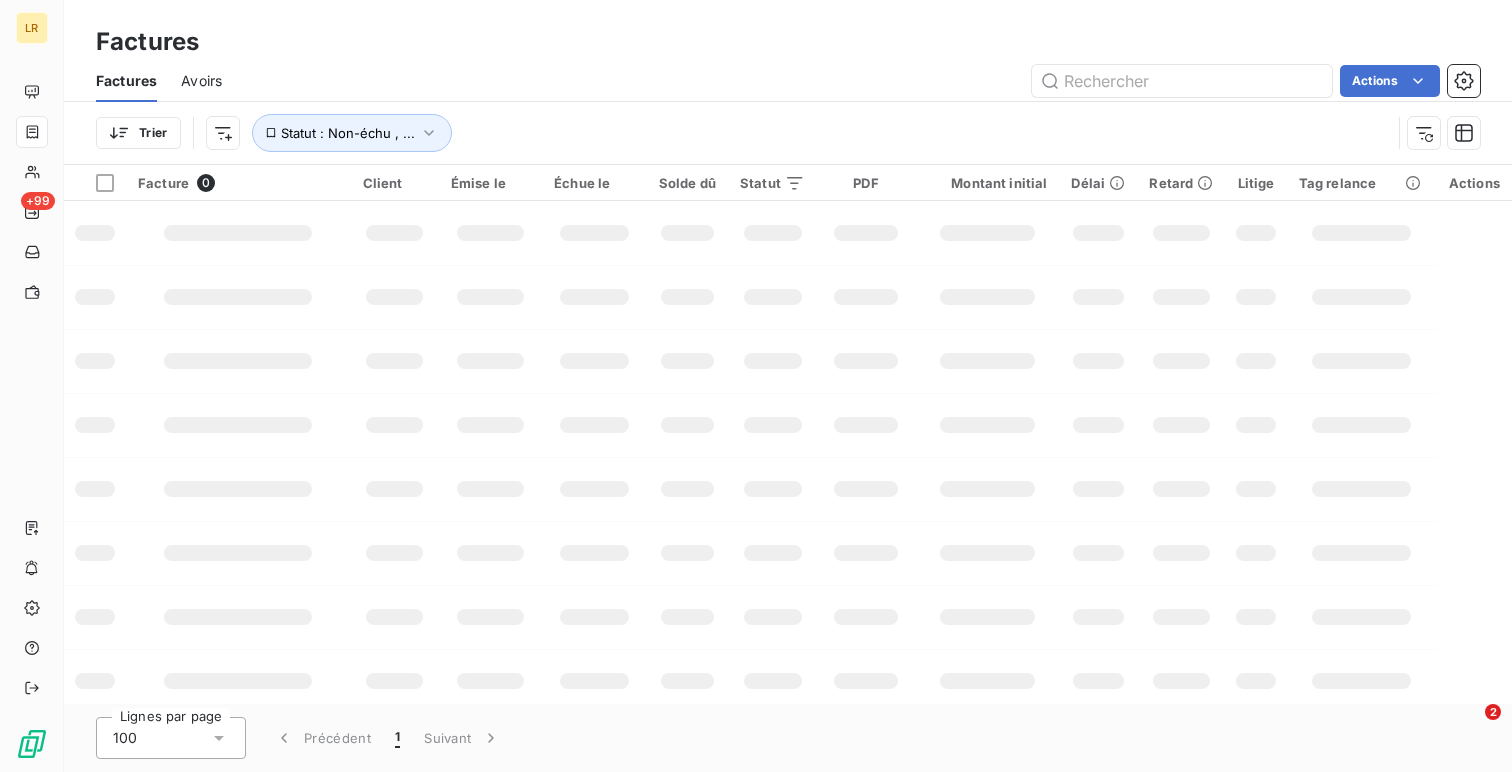 type on "2" 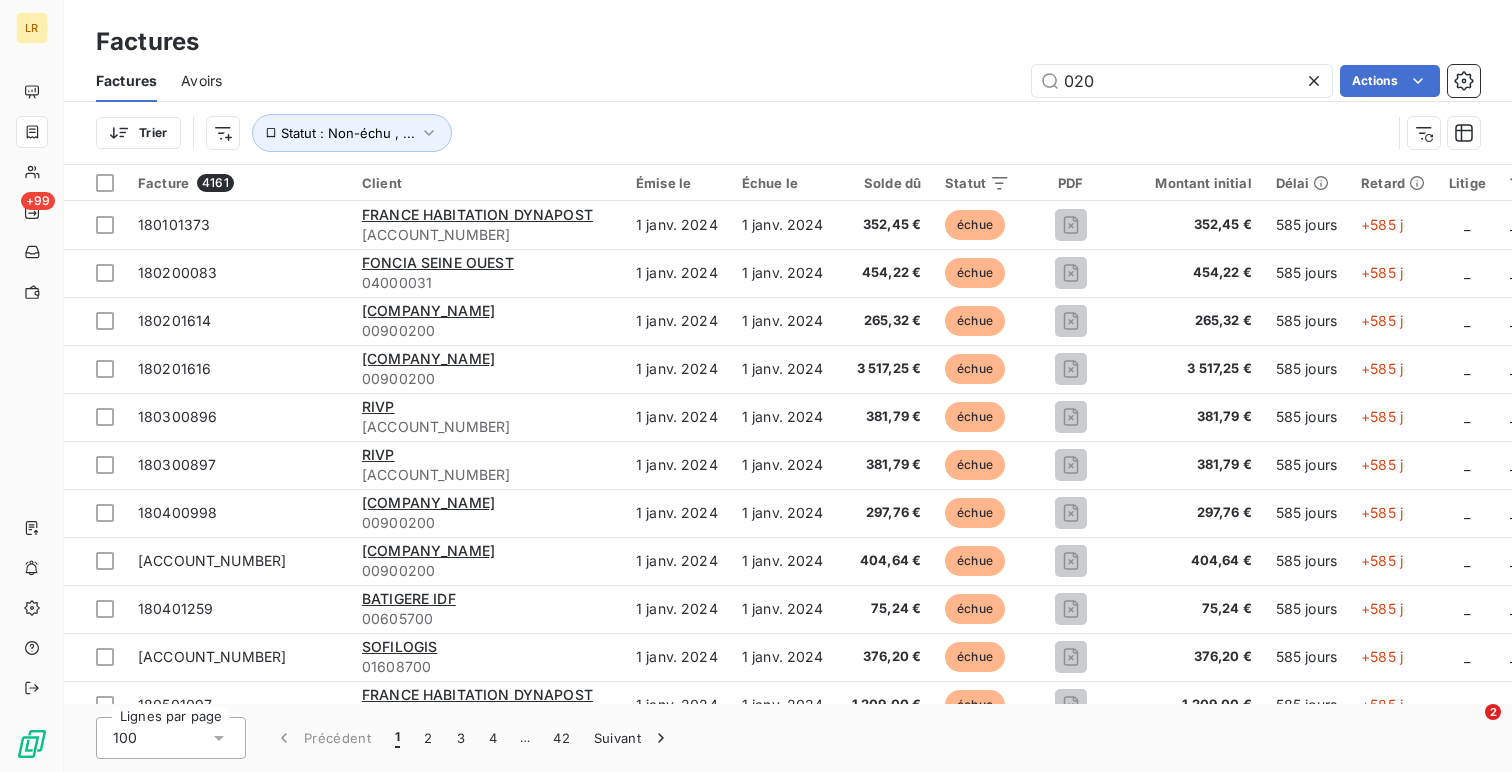 type on "0205" 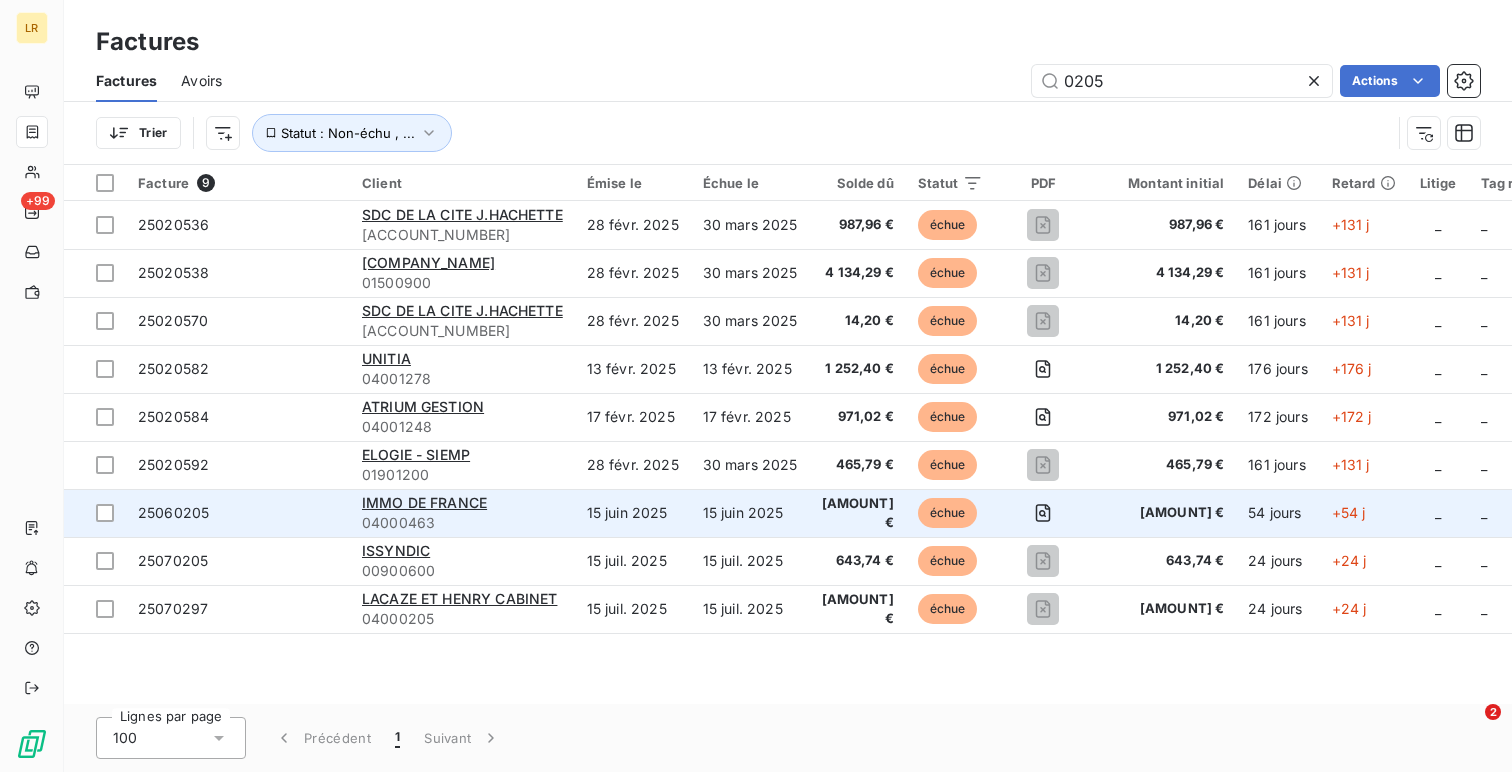 click on "25060205" at bounding box center [238, 513] 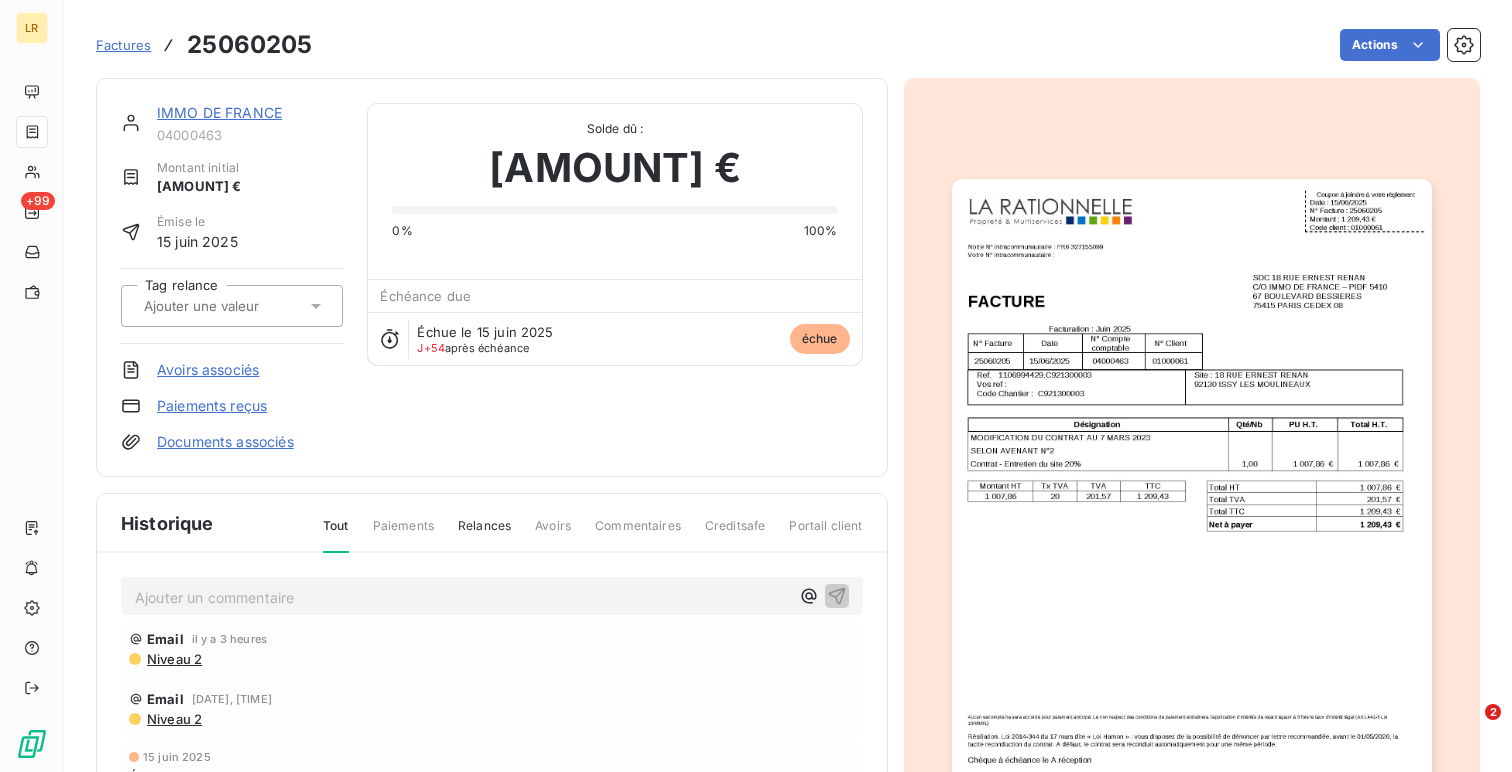 click on "IMMO DE FRANCE" at bounding box center [219, 112] 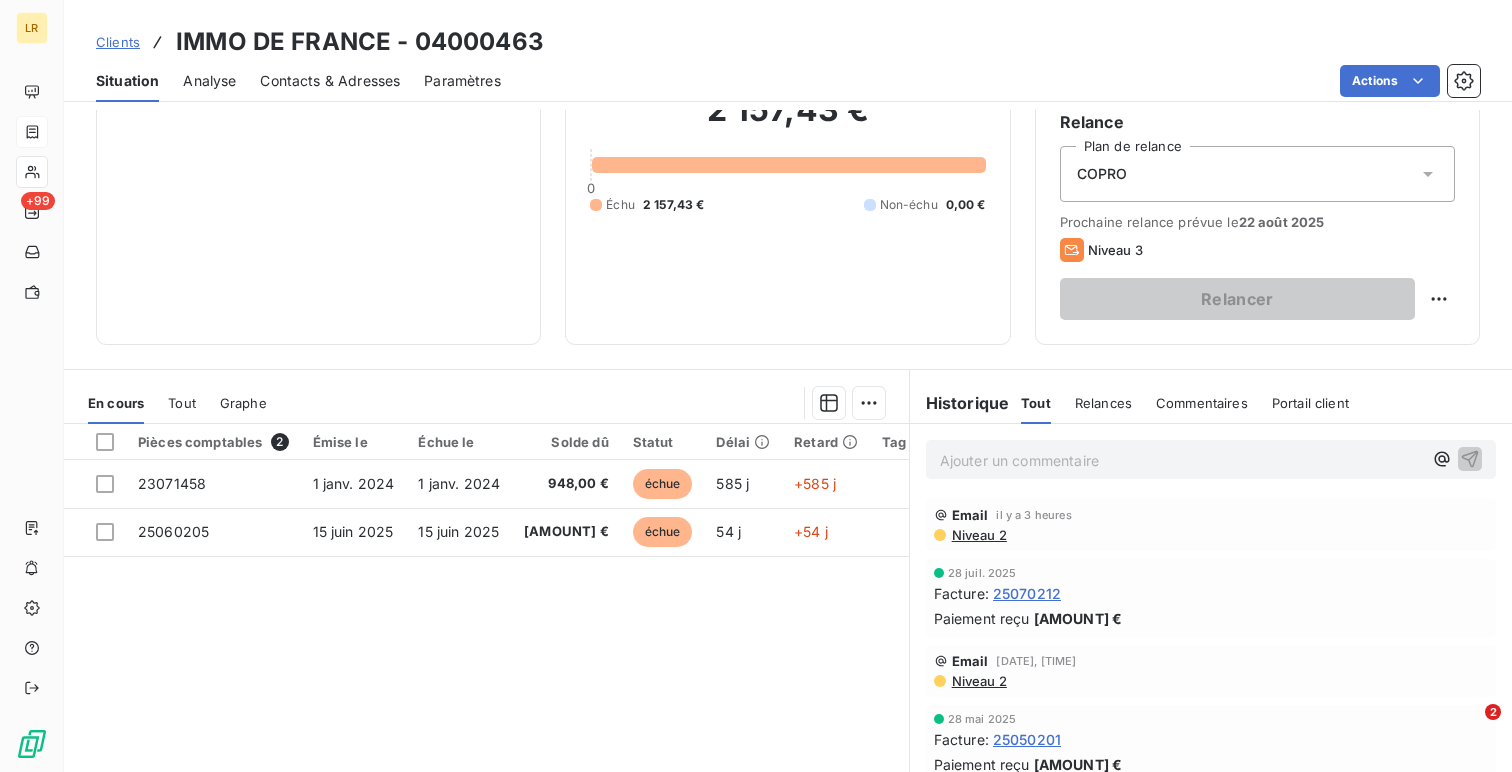 scroll, scrollTop: 223, scrollLeft: 0, axis: vertical 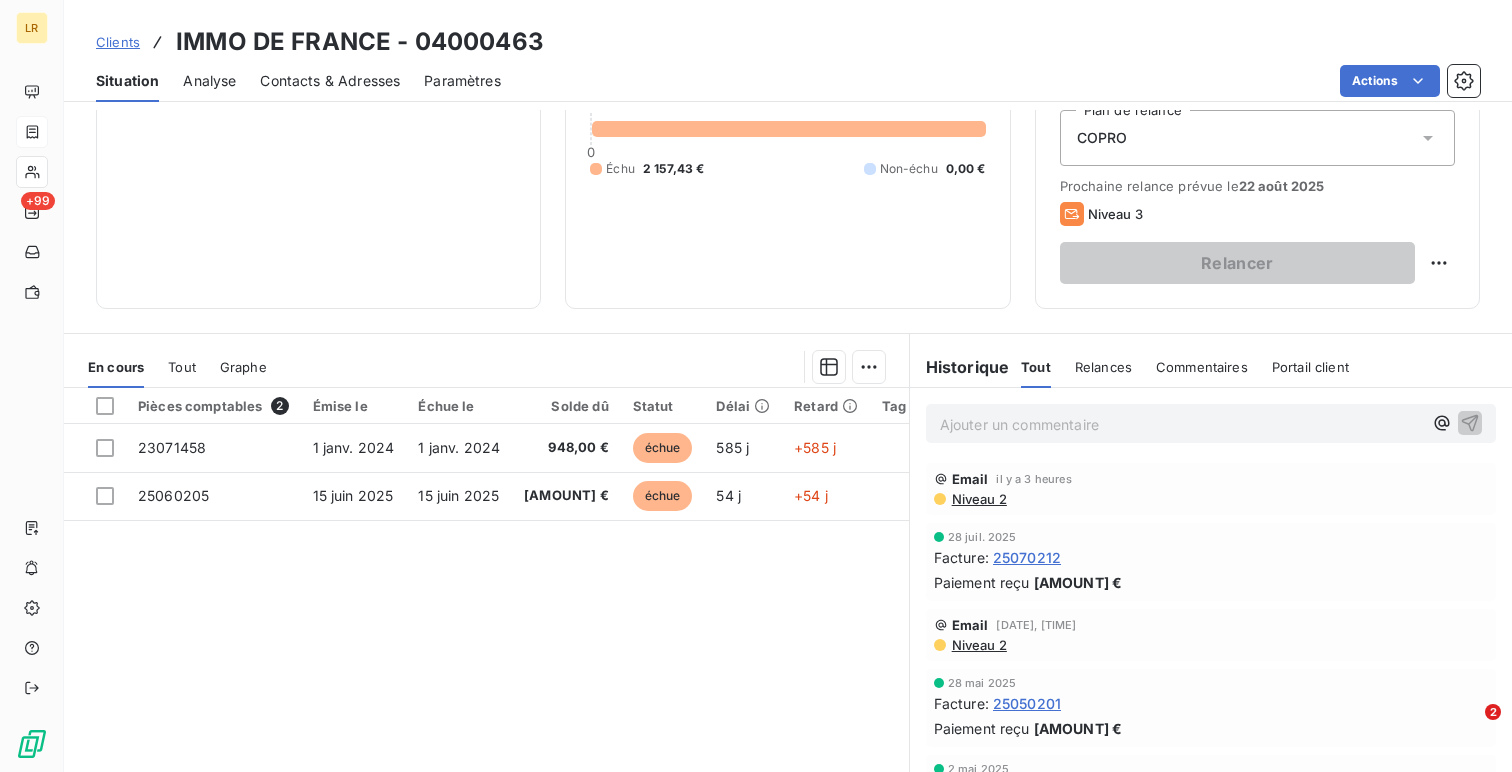 click on "Niveau 2" at bounding box center [978, 499] 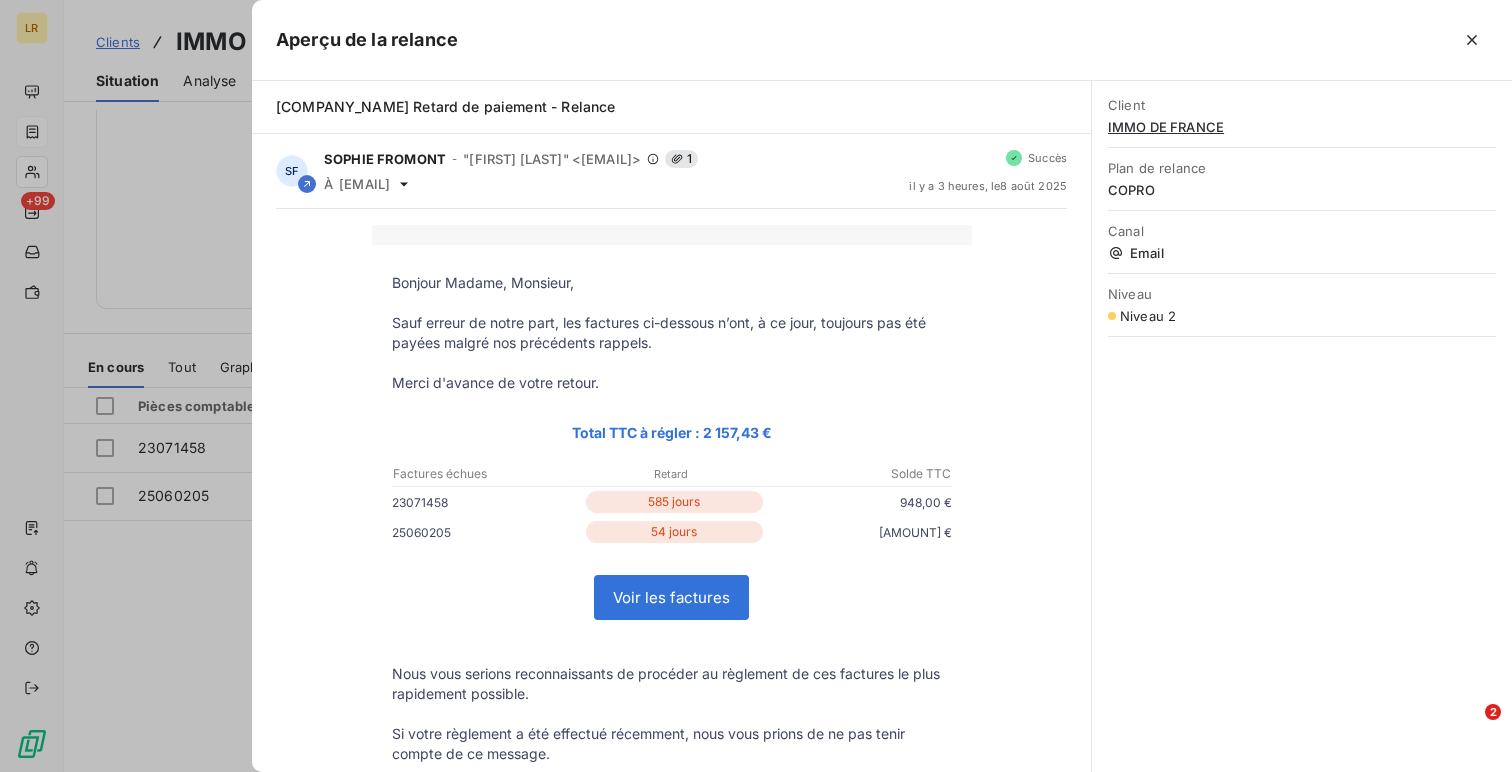 click at bounding box center [756, 386] 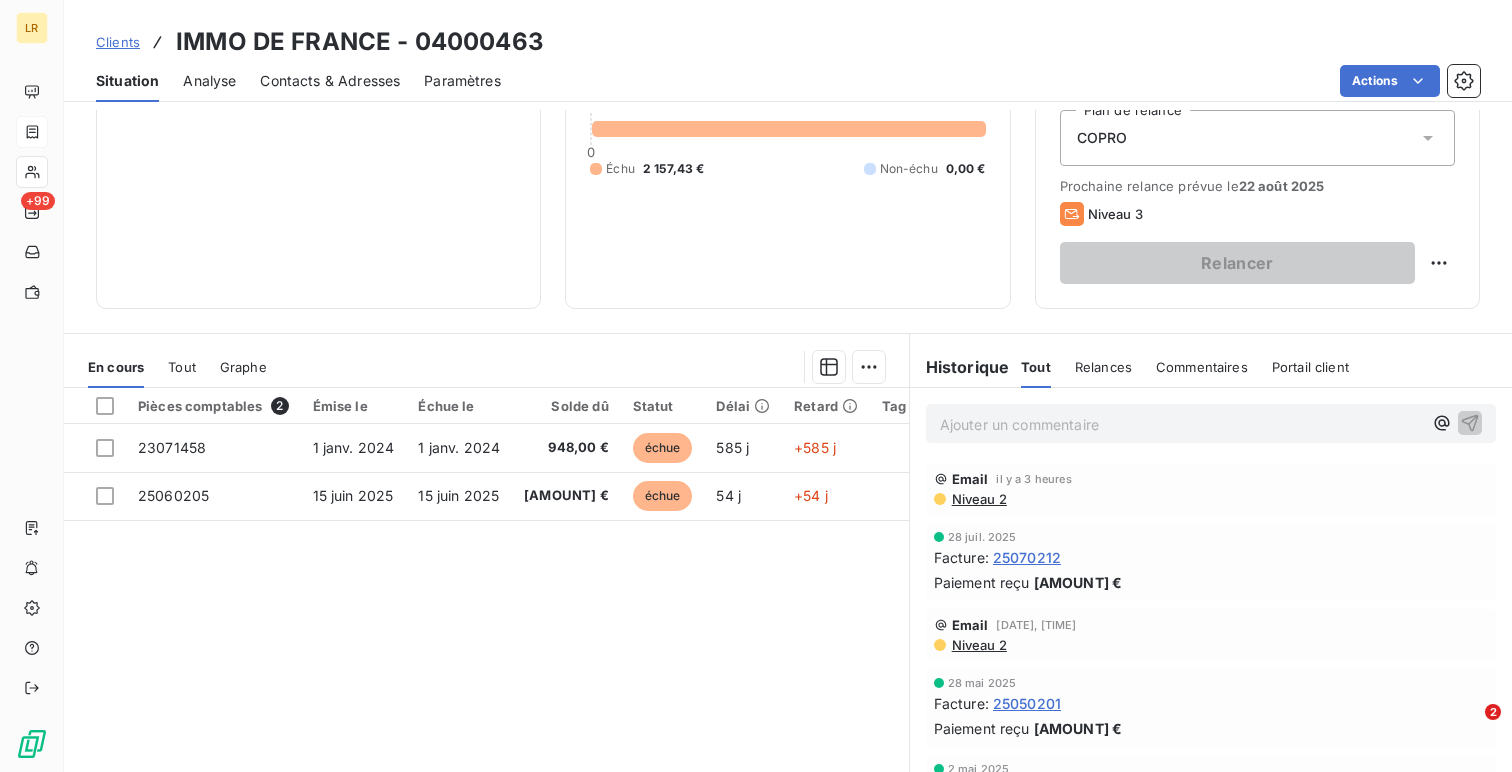 scroll, scrollTop: 284, scrollLeft: 0, axis: vertical 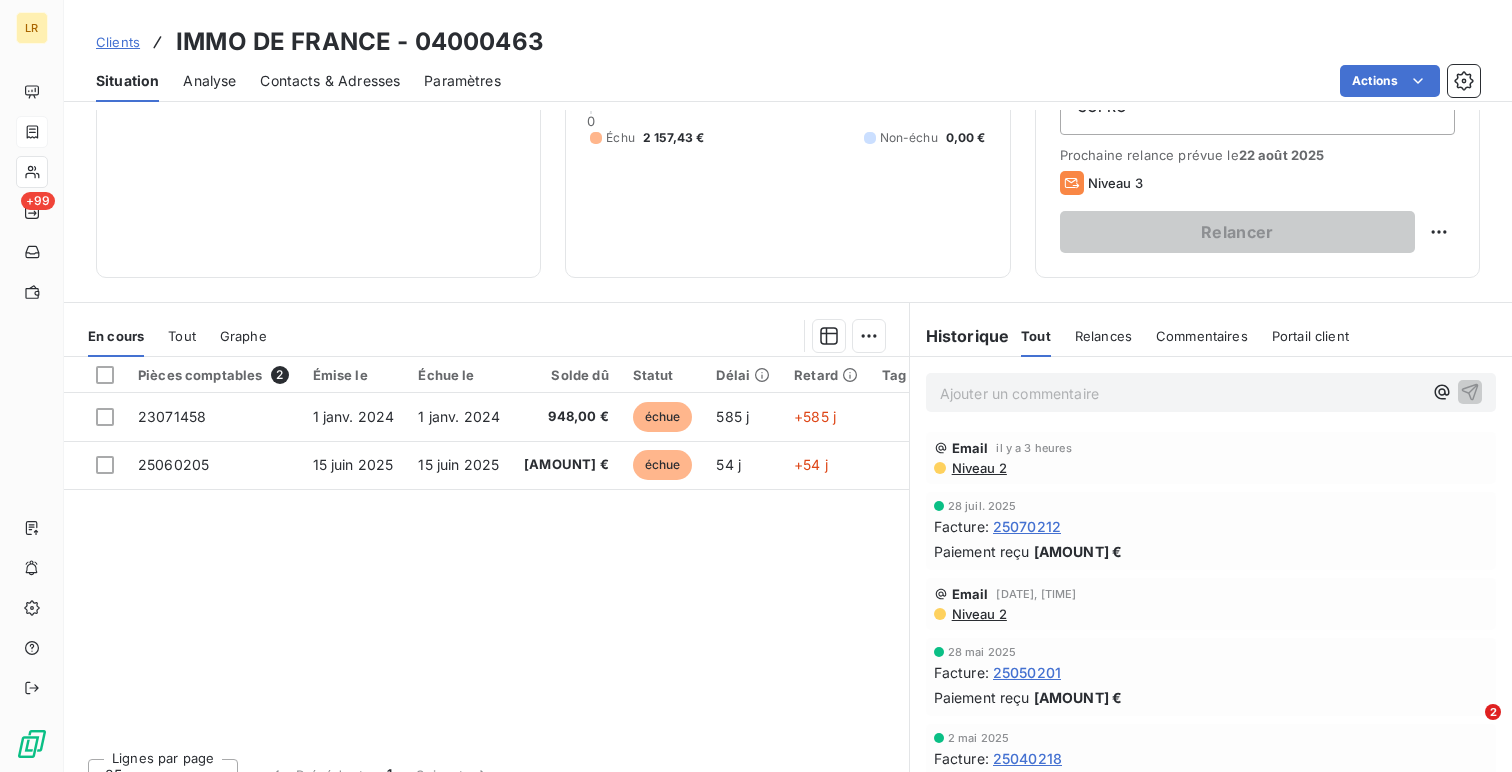 click on "Niveau 2" at bounding box center [978, 468] 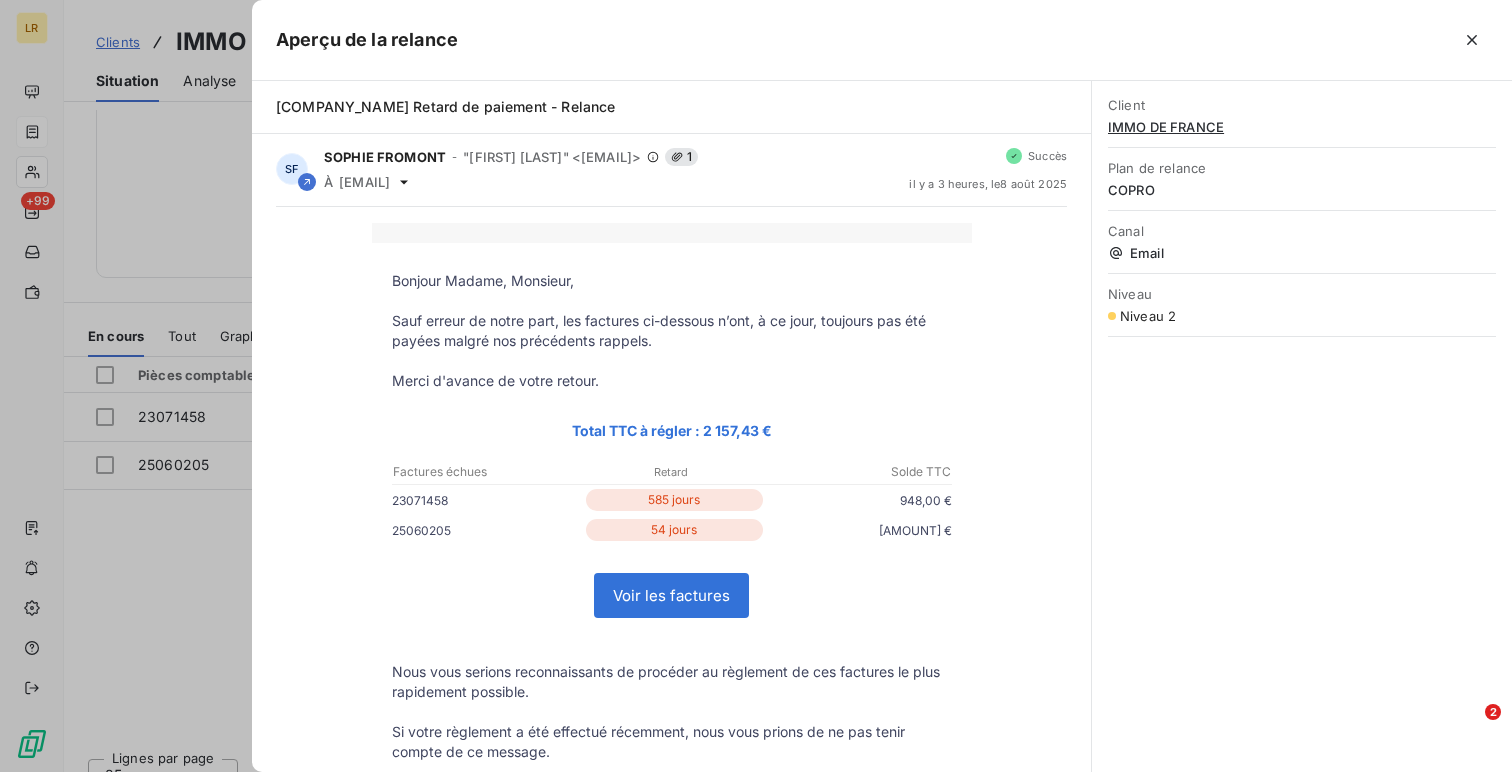 scroll, scrollTop: 0, scrollLeft: 0, axis: both 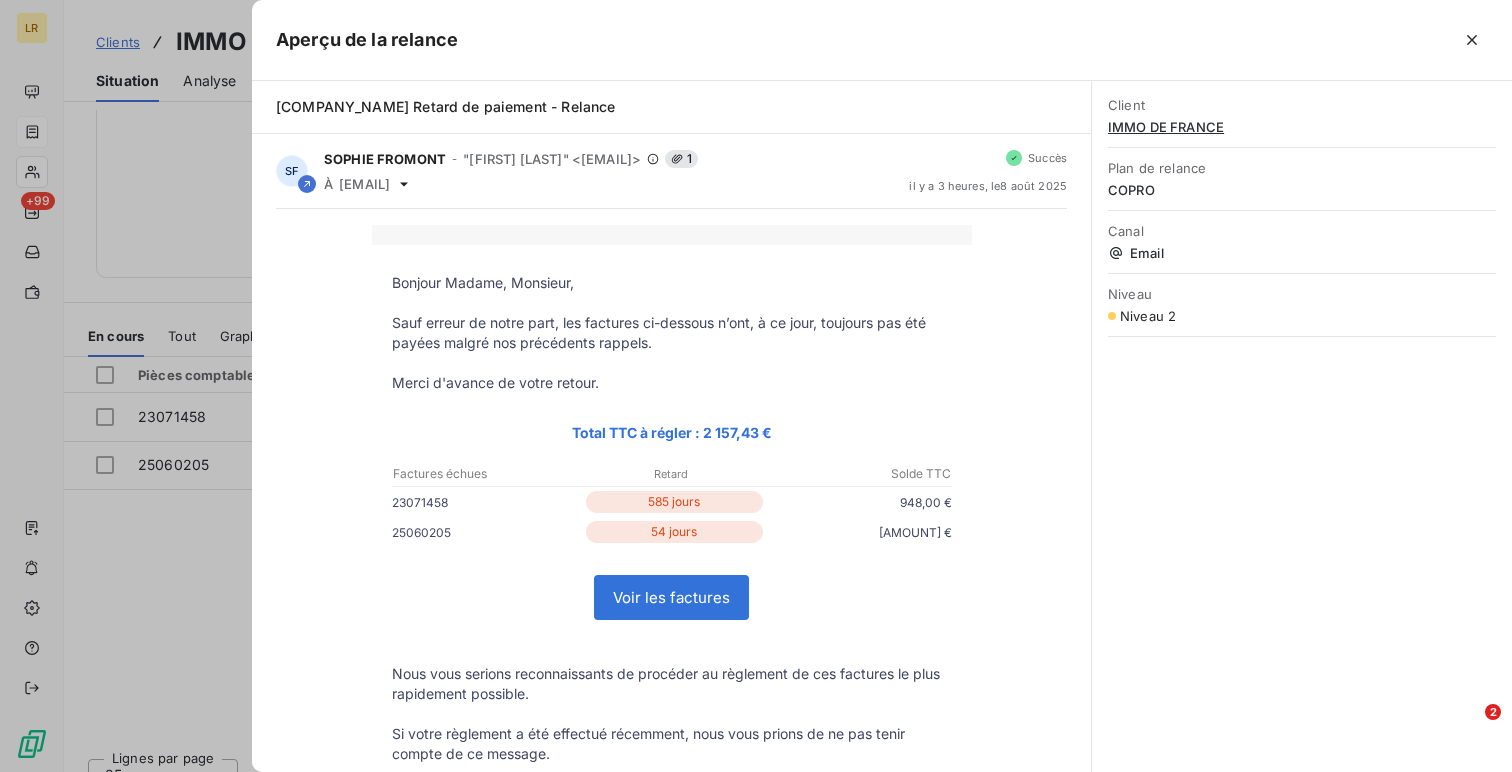 click at bounding box center [756, 386] 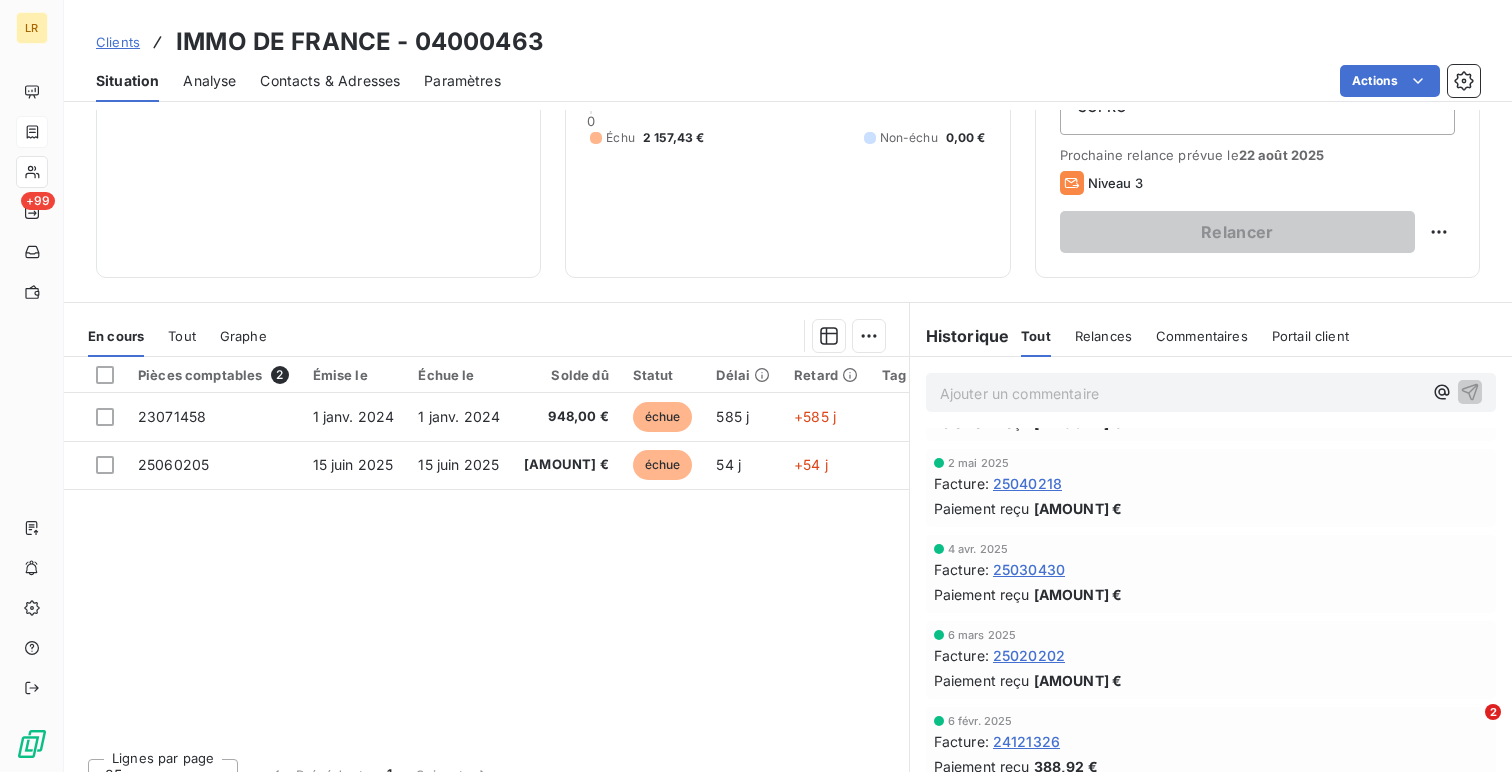 scroll, scrollTop: 0, scrollLeft: 0, axis: both 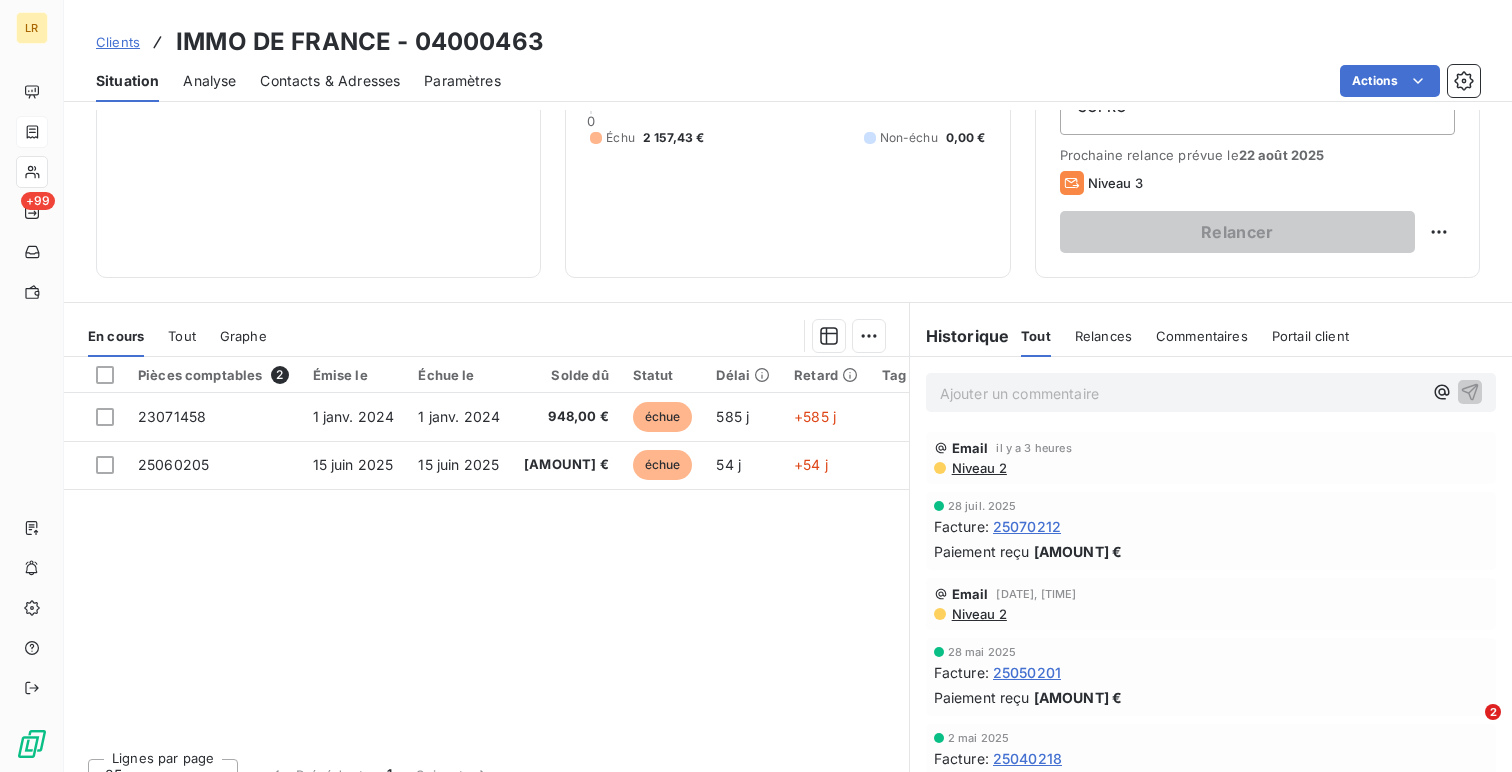 click on "Niveau 2" at bounding box center (978, 468) 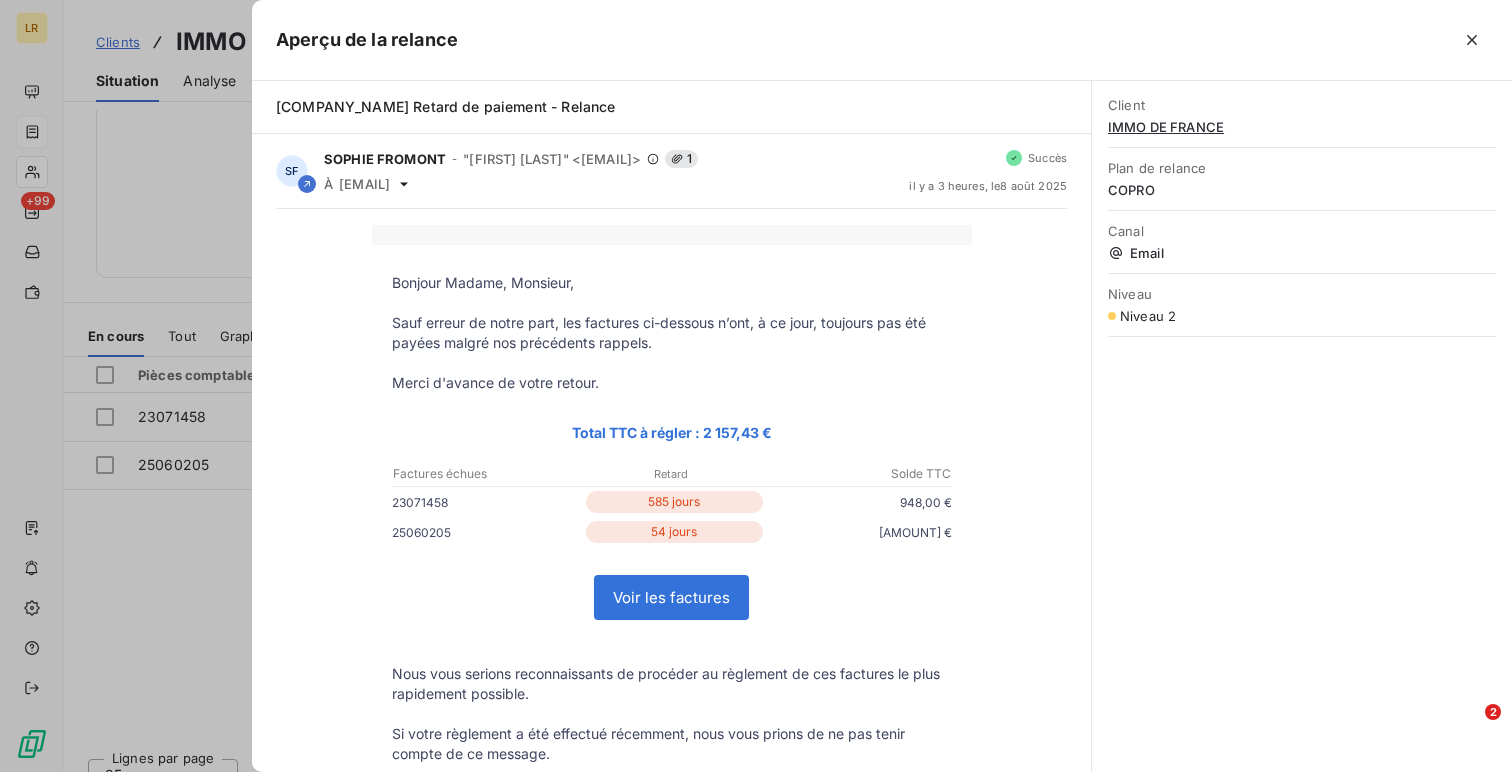 click at bounding box center [756, 386] 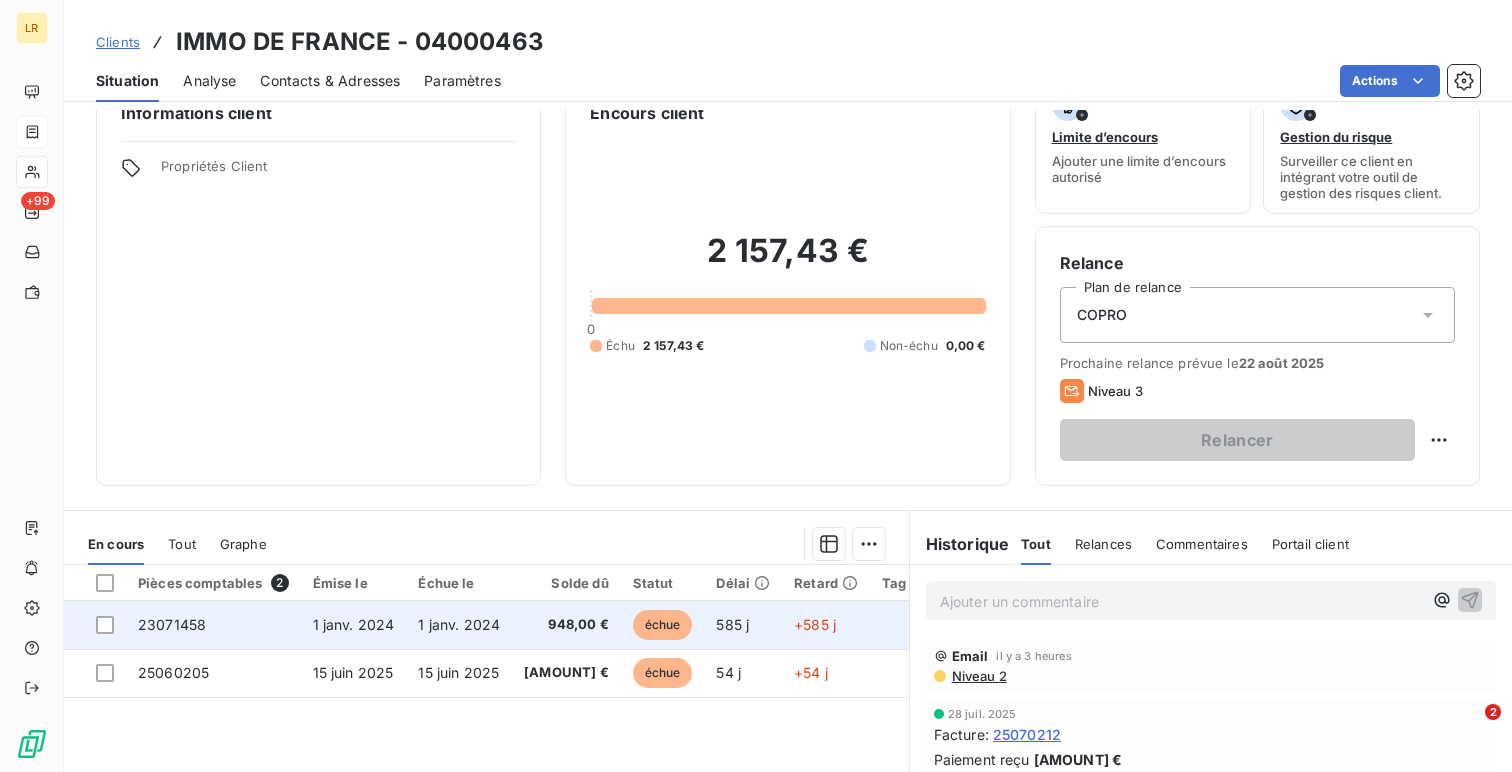 scroll, scrollTop: 0, scrollLeft: 0, axis: both 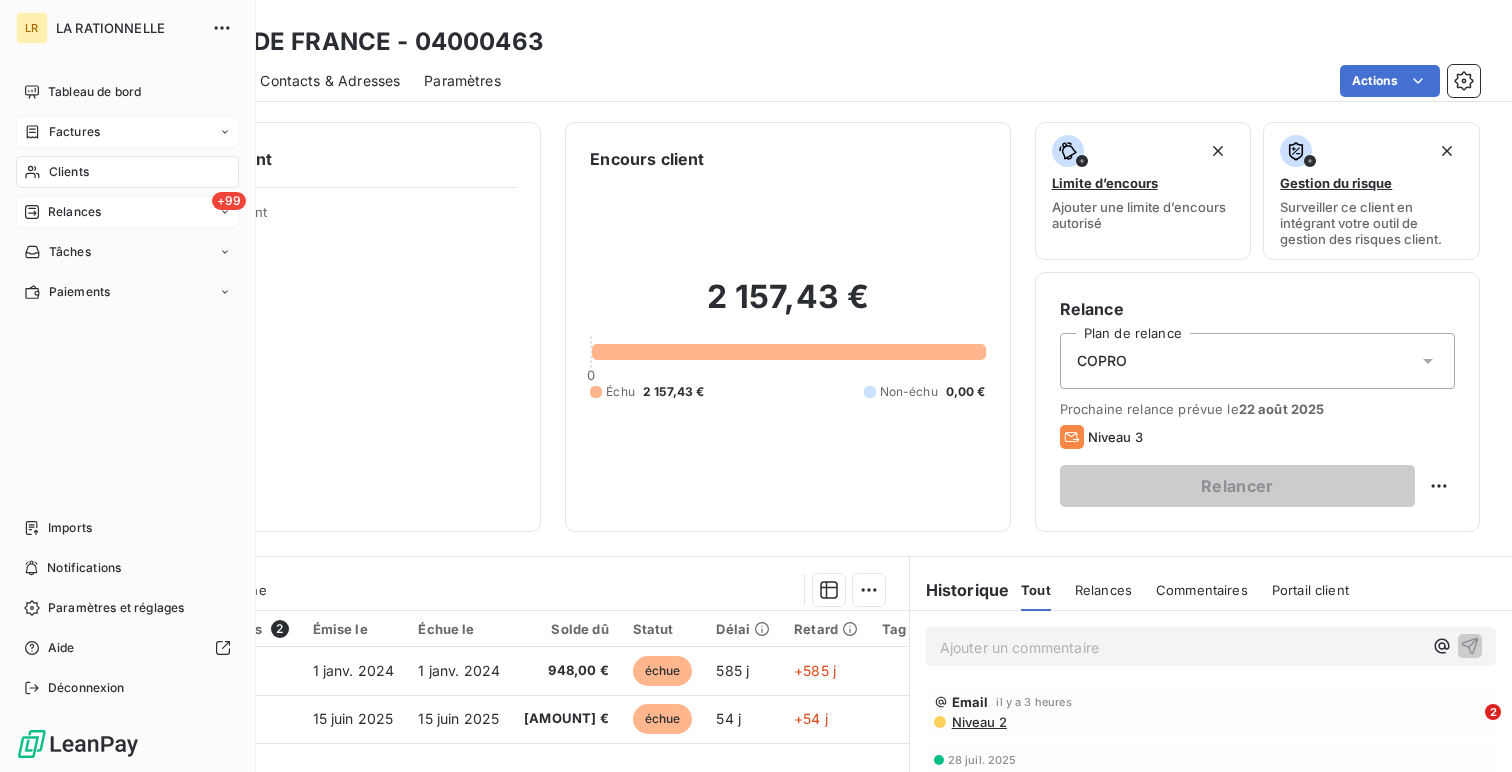 click on "Relances" at bounding box center [74, 212] 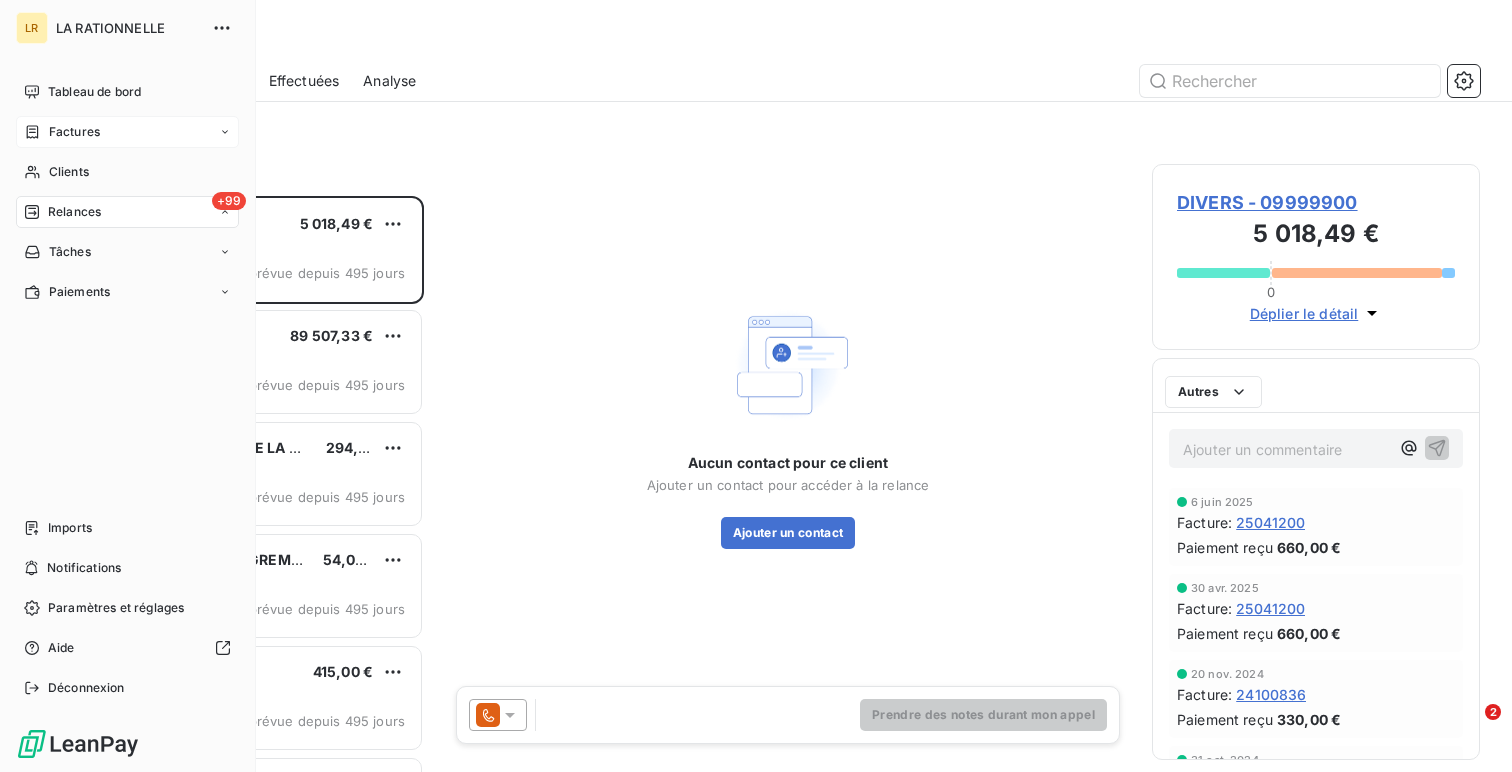 scroll, scrollTop: 1, scrollLeft: 1, axis: both 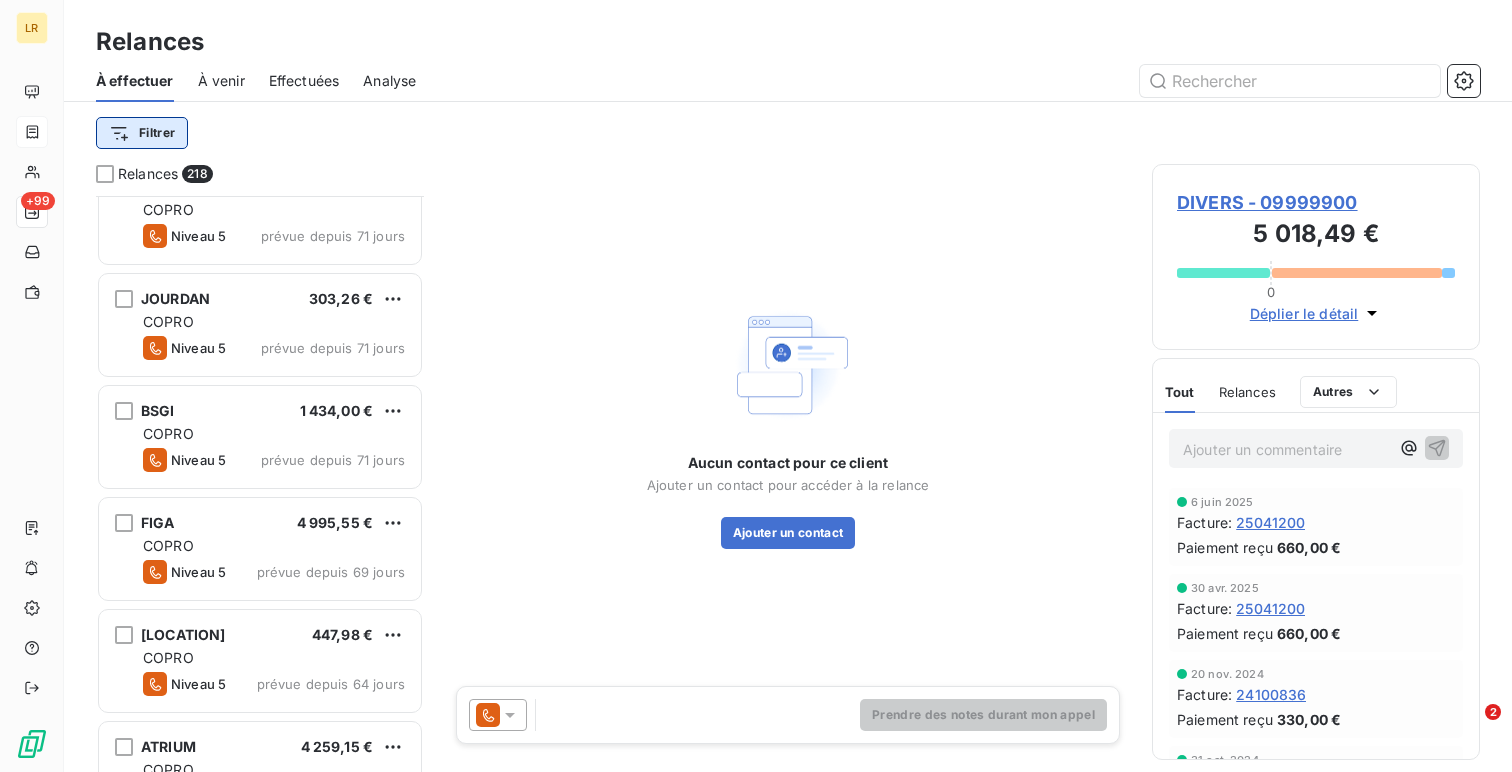 click on "[ACCOUNT_NUMBER] SYNDIC BATIMENT 1 [AMOUNT] € COPRO Niveau 5 prévue depuis 71 jours XRL CONSULTING [AMOUNT] € COPRO Niveau 5 prévue depuis 71 jours JOURDAN [AMOUNT] € COPRO Niveau 5 prévue depuis 71 jours BSGI [AMOUNT] € COPRO Niveau 5 prévue depuis 71 jours FIGA [AMOUNT] € COPRO Niveau 5 prévue depuis 69 jours MONTSOURIS [AMOUNT] € COPRO Niveau 5 prévue depuis 64 jours ATRIUM [AMOUNT] € COPRO Niveau 5 prévue depuis 64 jours CABINET MASSON [AMOUNT] € COPRO Niveau 5 prévue depuis 64 jours SYNDICAT COOPERATIF DE COPRO [AMOUNT] € COPRO Niveau 5 prévue depuis 64 jours ATRIUM GESTION [AMOUNT] € COPRO Niveau 5 prévue depuis 64 jours CILOGER HABITAT 2 [AMOUNT] € COPRO Niveau 5 prévue depuis 56 jours LOISELET & DAIGREMONT [AMOUNT] € COPRO Niveau 5 prévue depuis 56 jours FONCIA [AMOUNT] € COPRO Niveau 5 prévue depuis 40 jours SOGESYM [AMOUNT] € COPRO Niveau 5 GEI [AMOUNT] € 0" at bounding box center [756, 386] 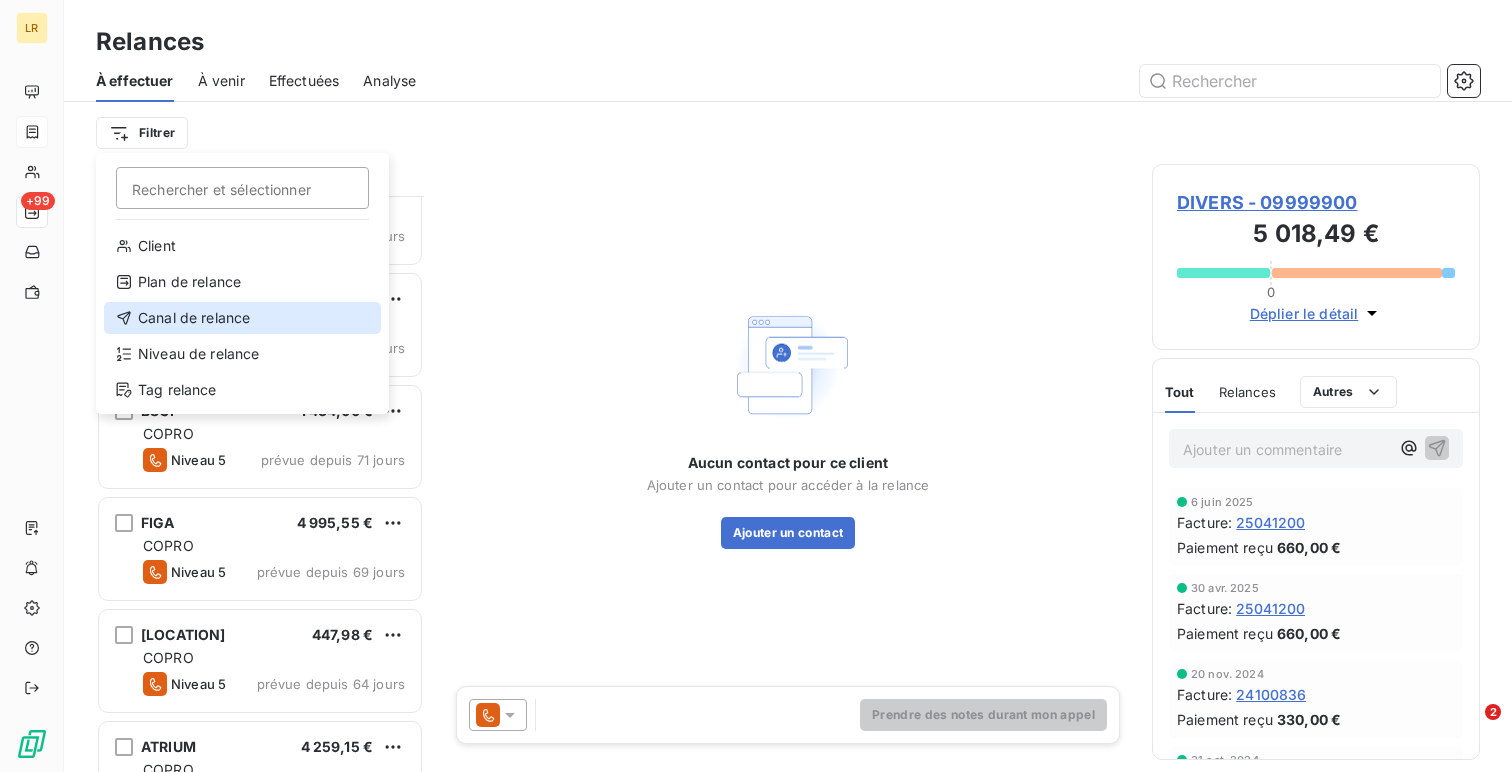 click on "Canal de relance" at bounding box center (242, 318) 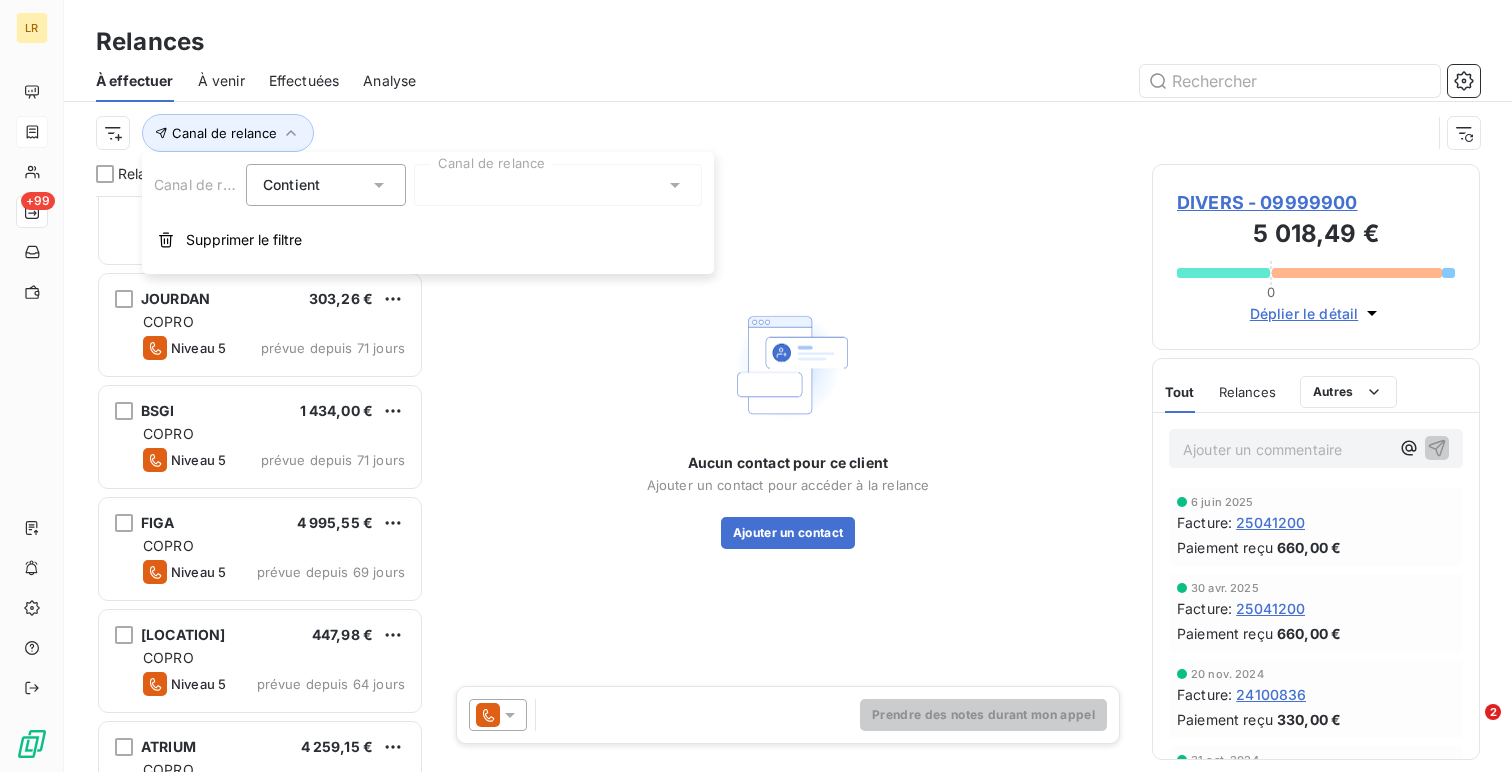 click 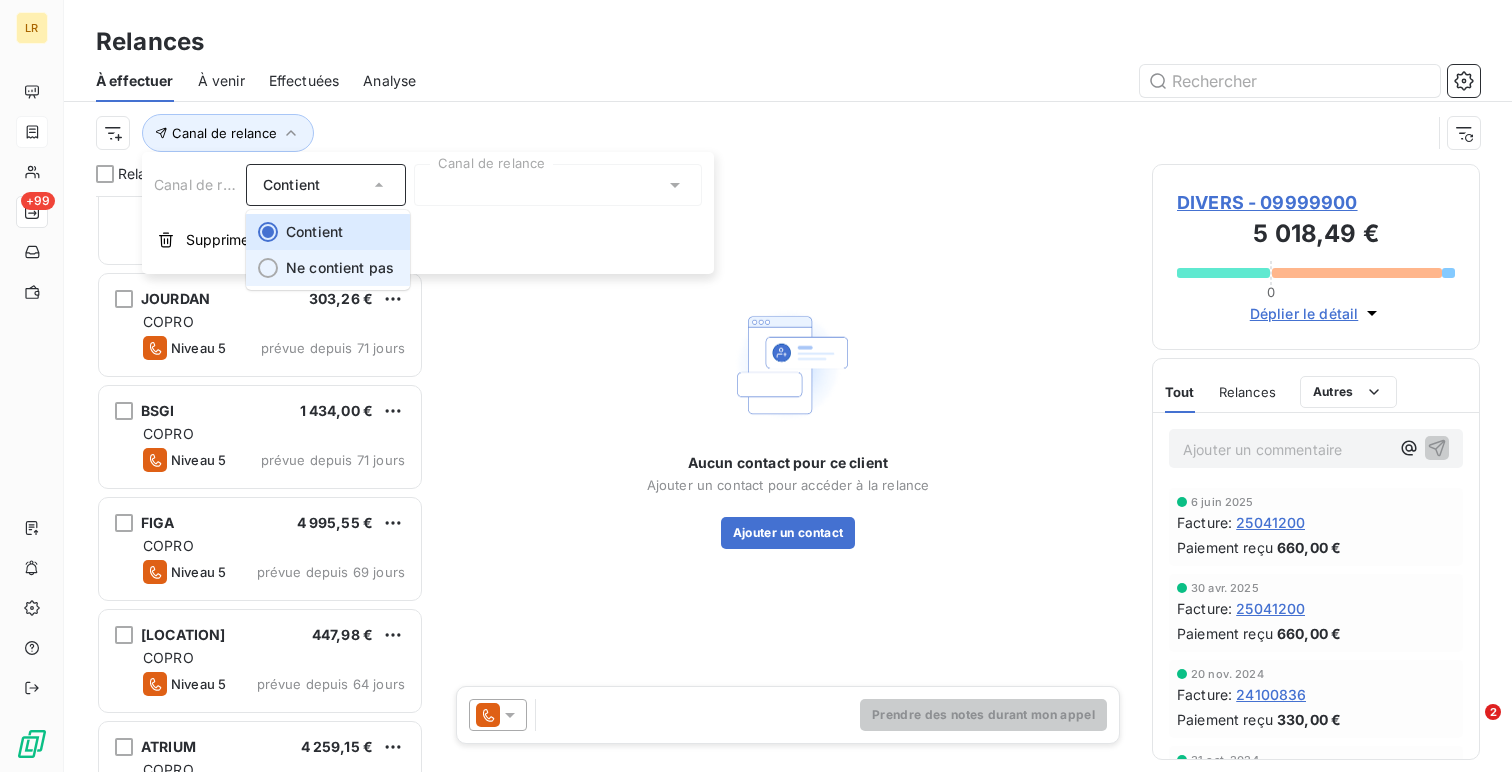 click on "Ne contient pas" at bounding box center [340, 267] 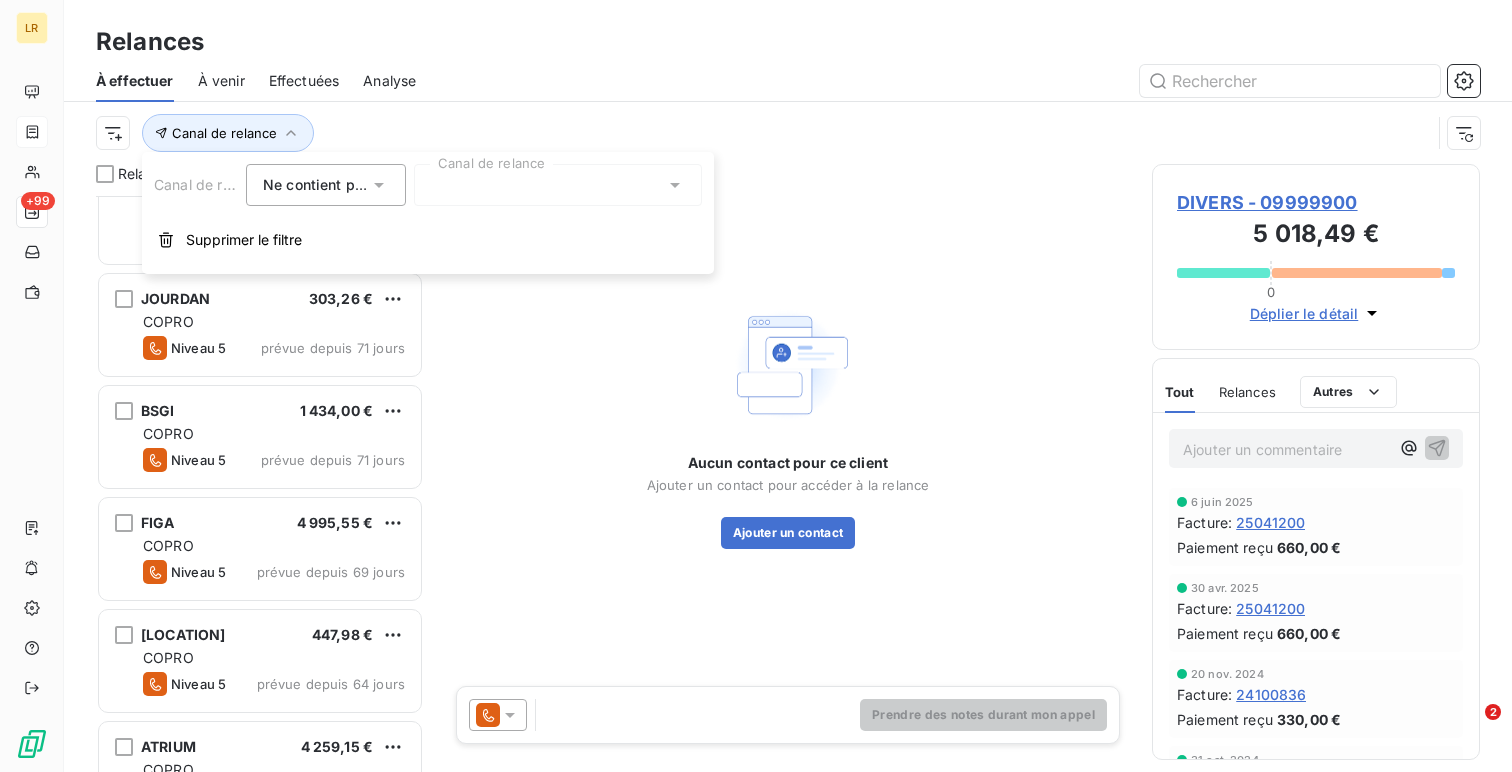 click on "Canal de relance Ne contient pas Canal de relance Supprimer le filtre" at bounding box center [428, 213] 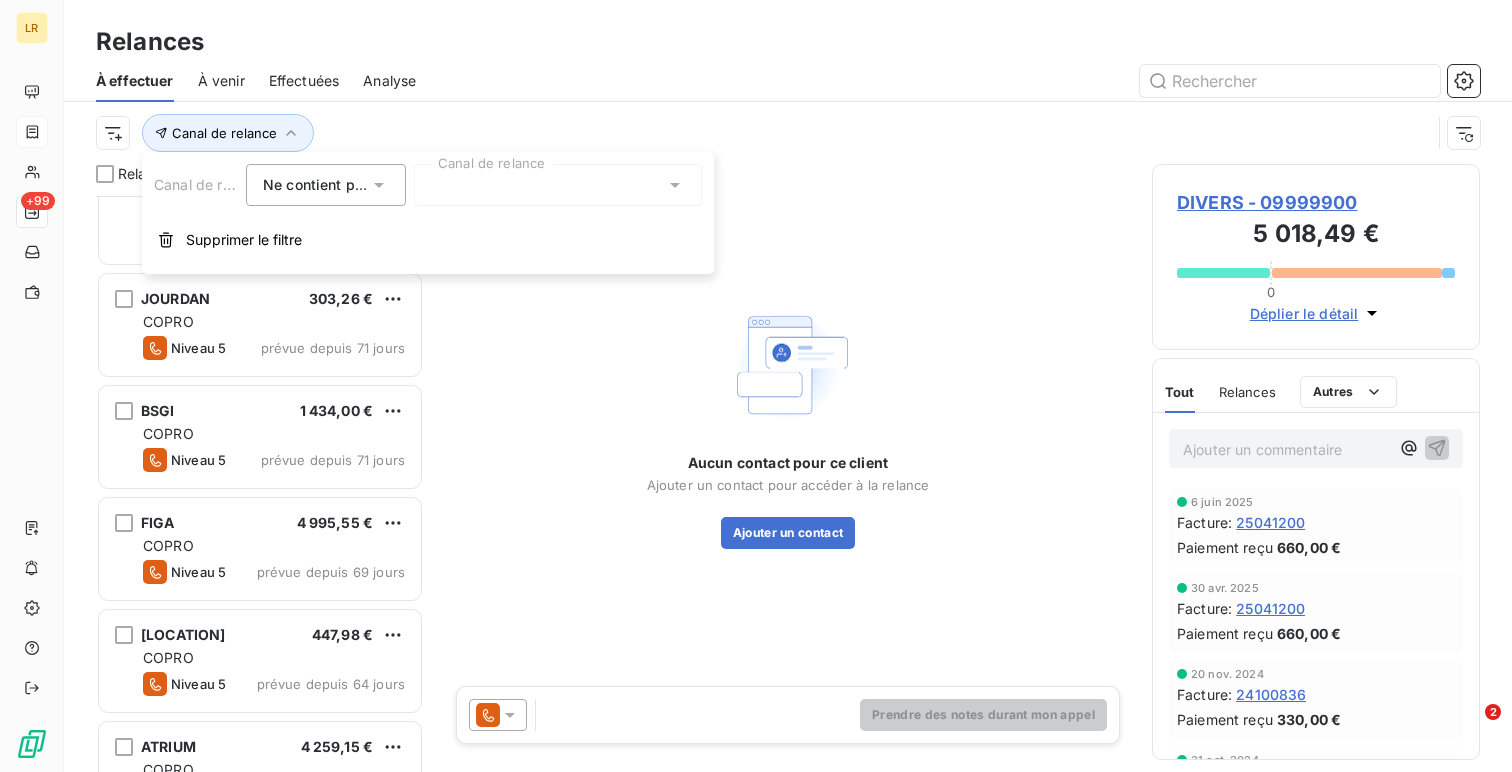 click at bounding box center [558, 185] 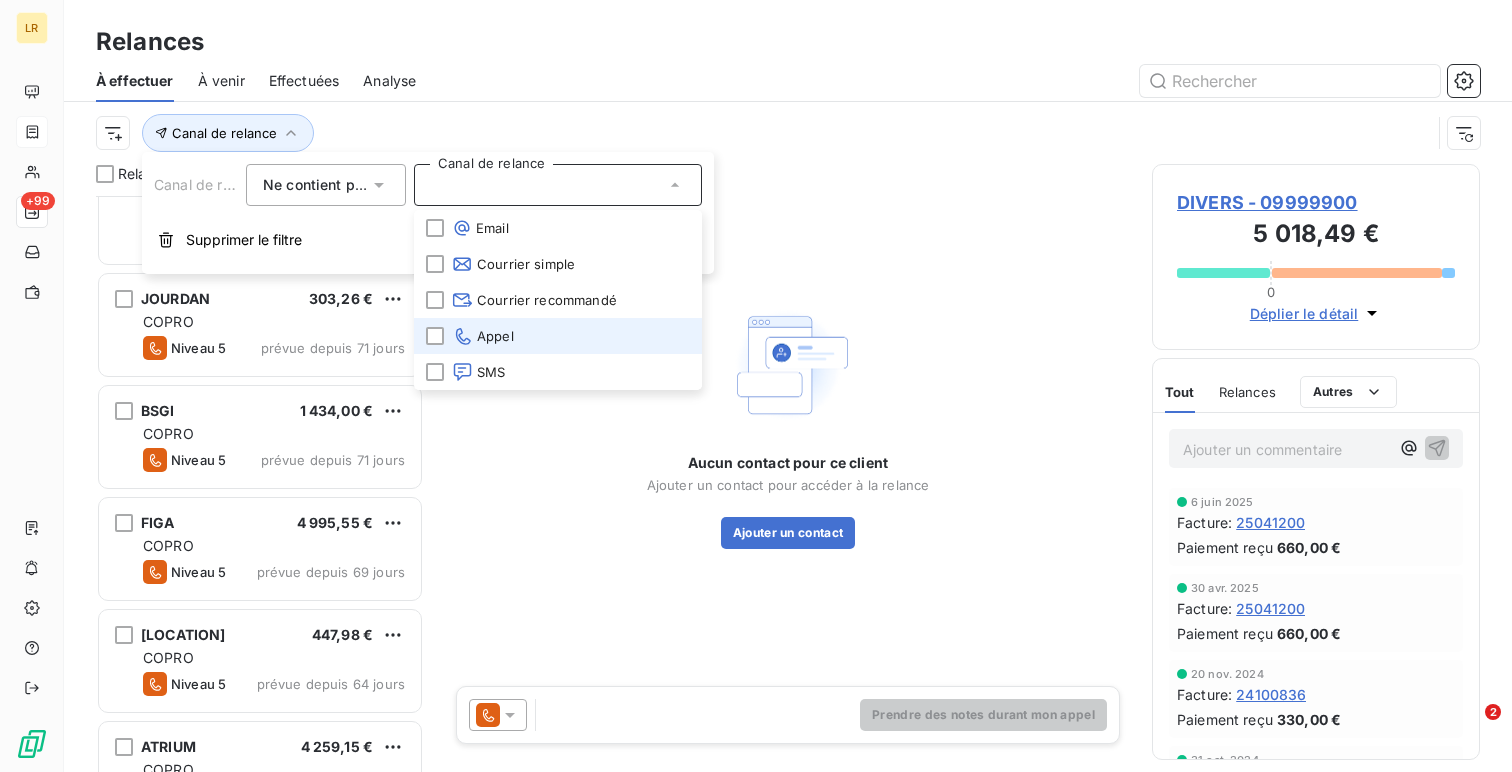 click on "Appel" at bounding box center (483, 336) 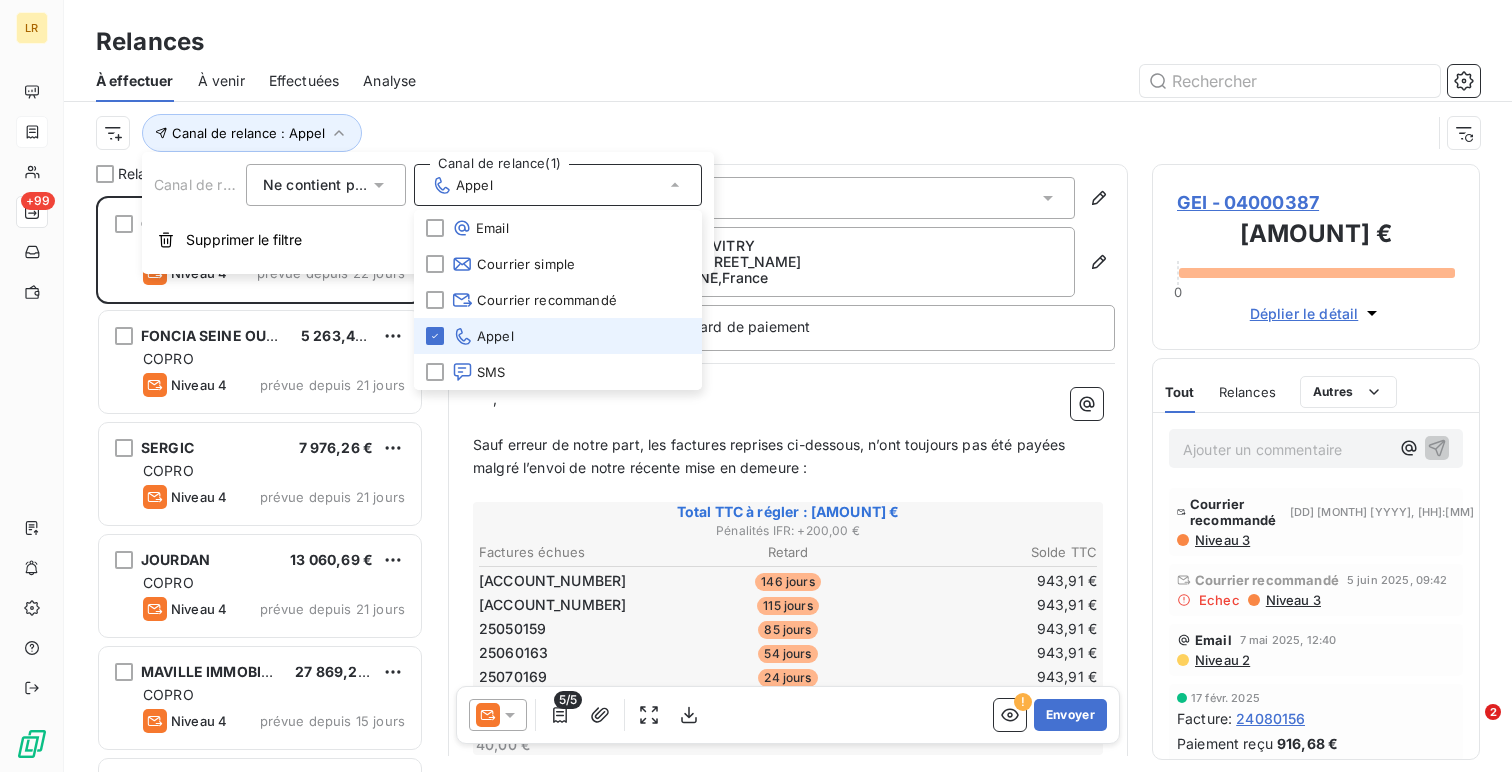 scroll, scrollTop: 1, scrollLeft: 1, axis: both 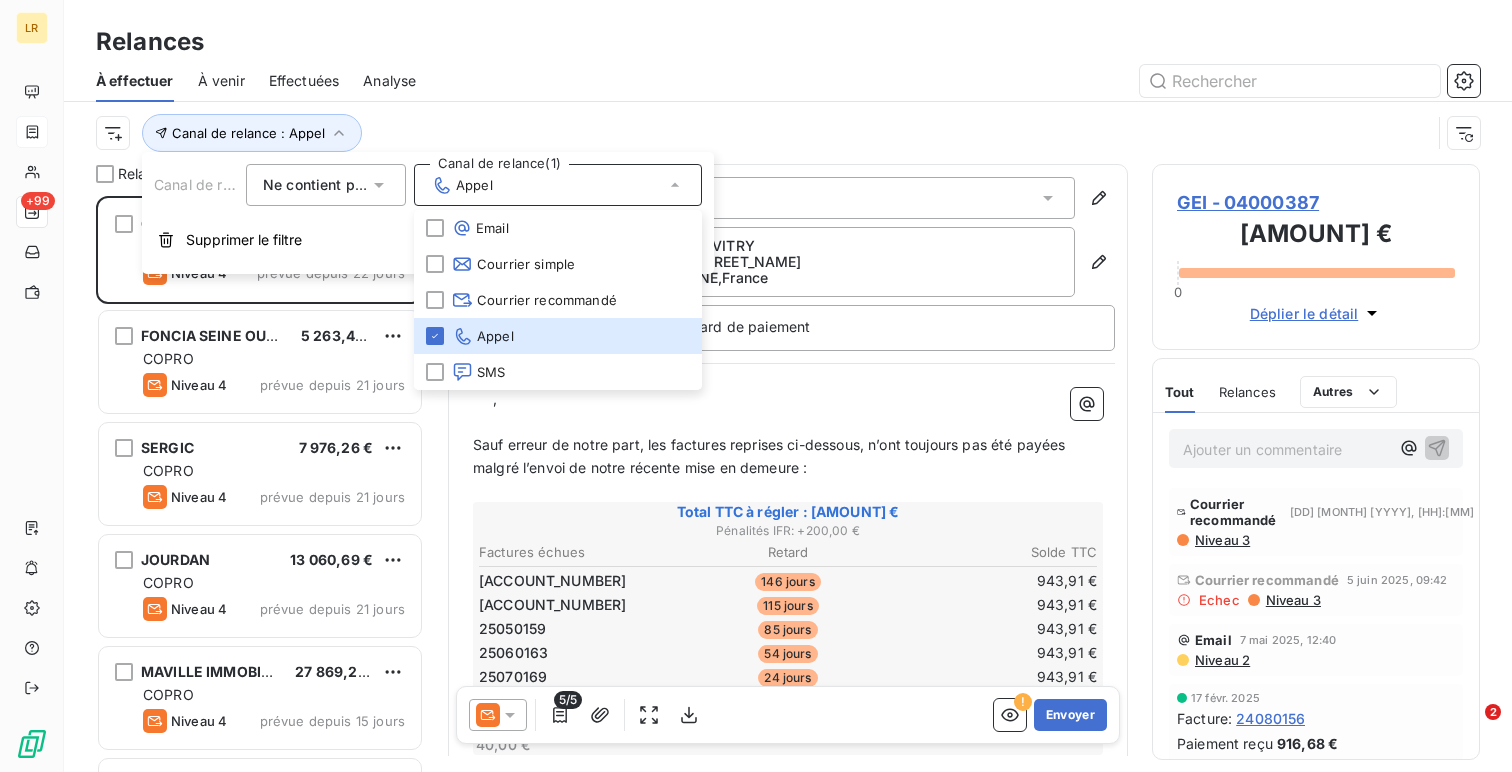 click on "Canal de relance  : Appel" at bounding box center [788, 133] 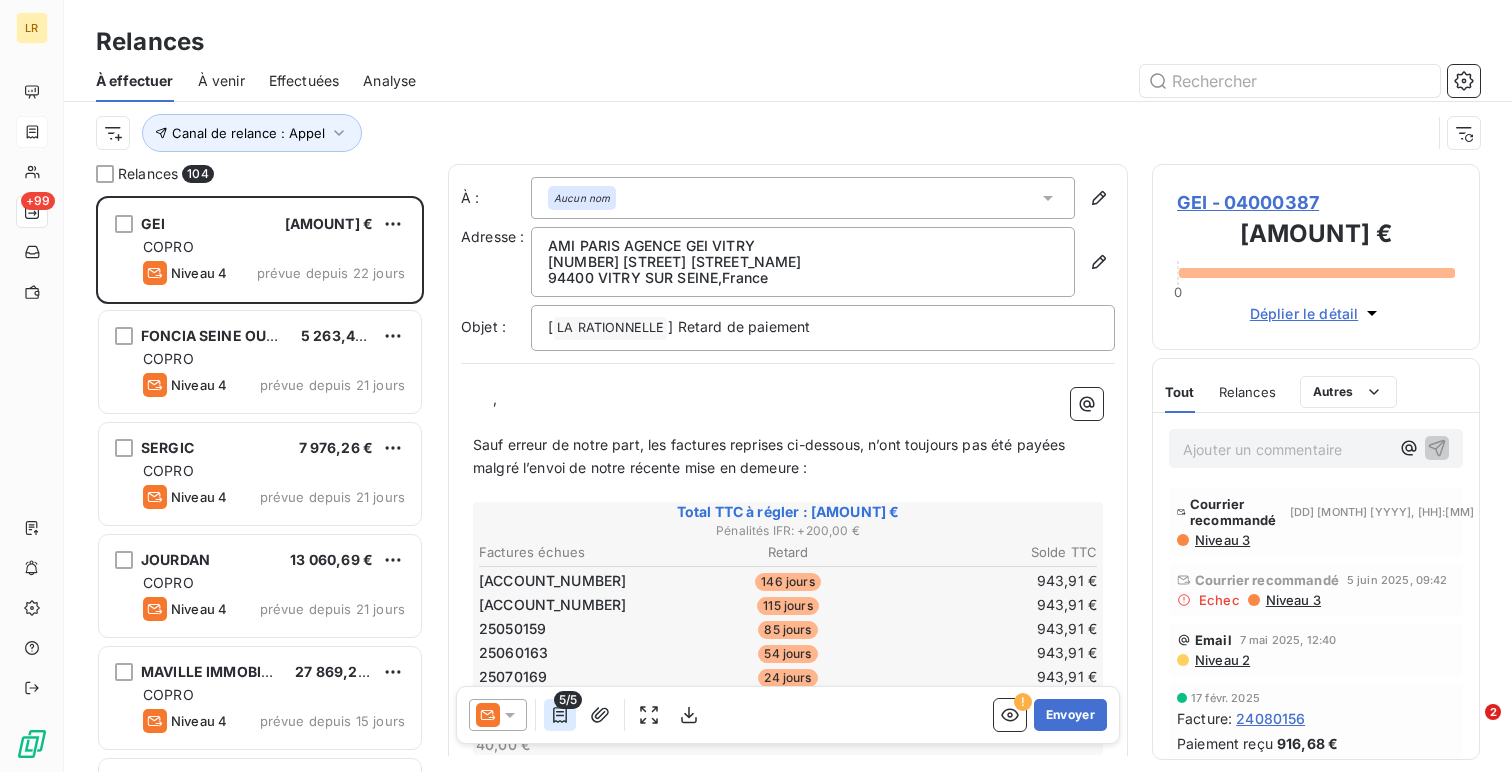 click 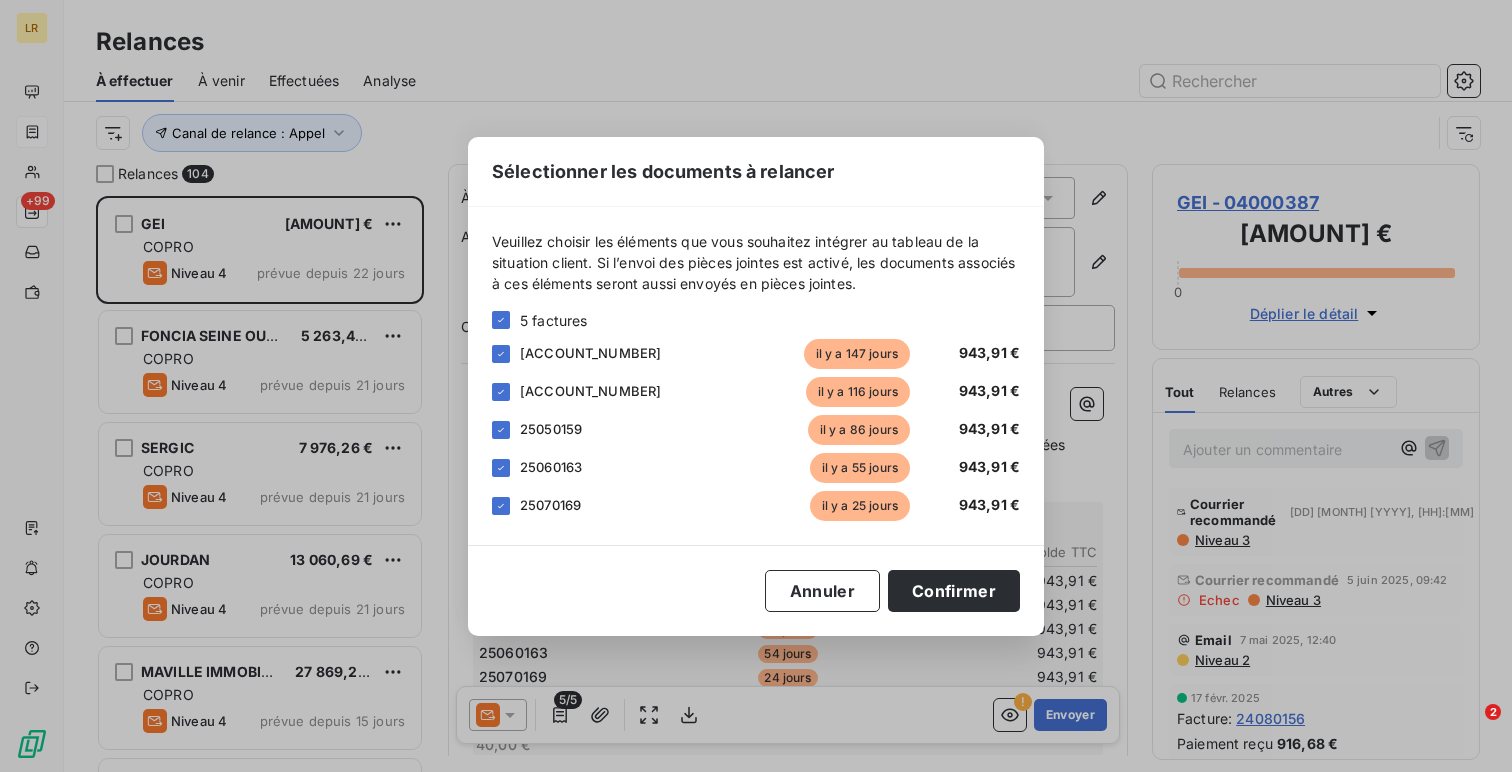 click on "5 factures 25030387 il y a 147 jours   943,91 € 25040175 il y a 116 jours   943,91 € 25050159 il y a 86 jours   943,91 € 25060163 il y a 55 jours   943,91 € 25070169 il y a 25 jours   943,91 € Annuler Confirmer" at bounding box center [756, 386] 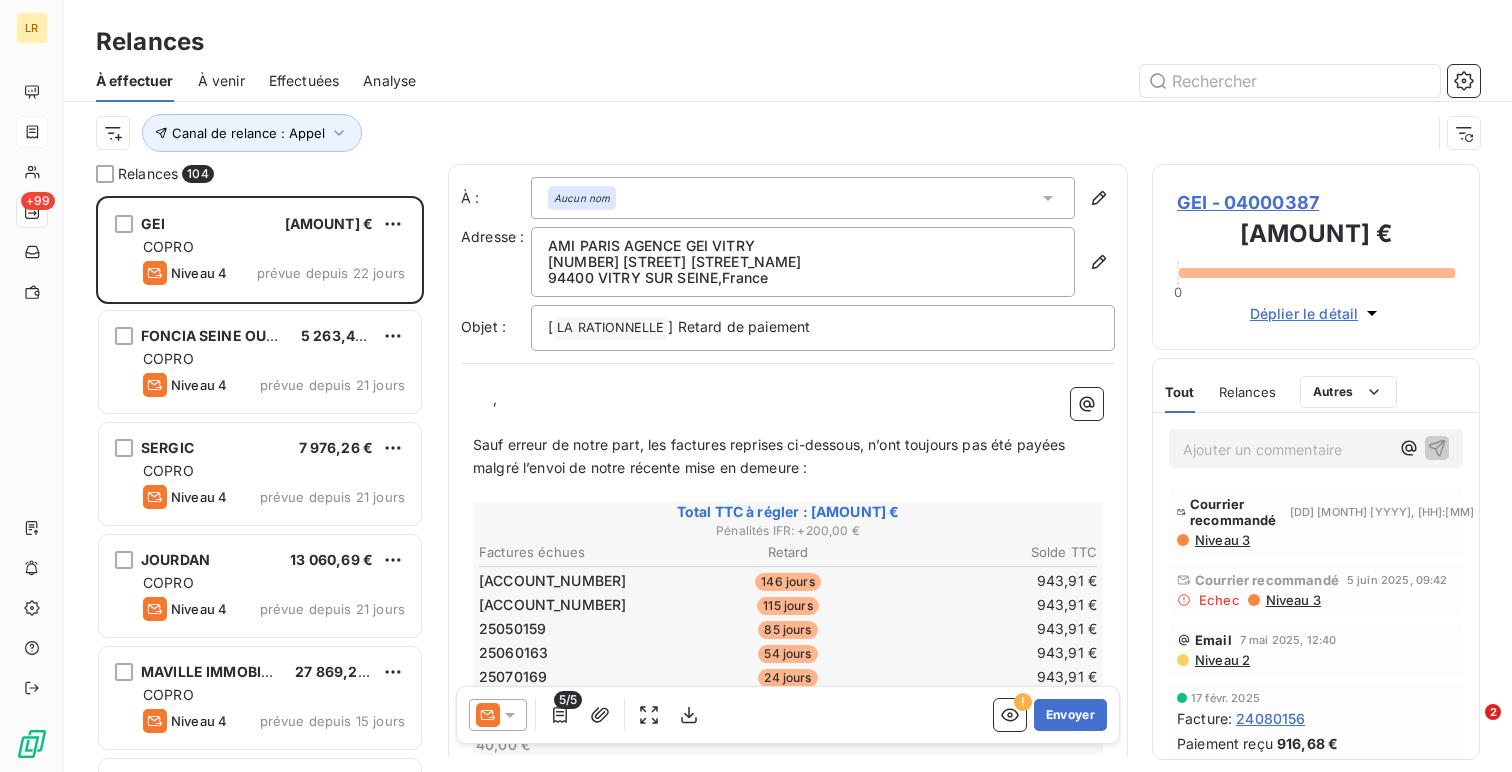 type 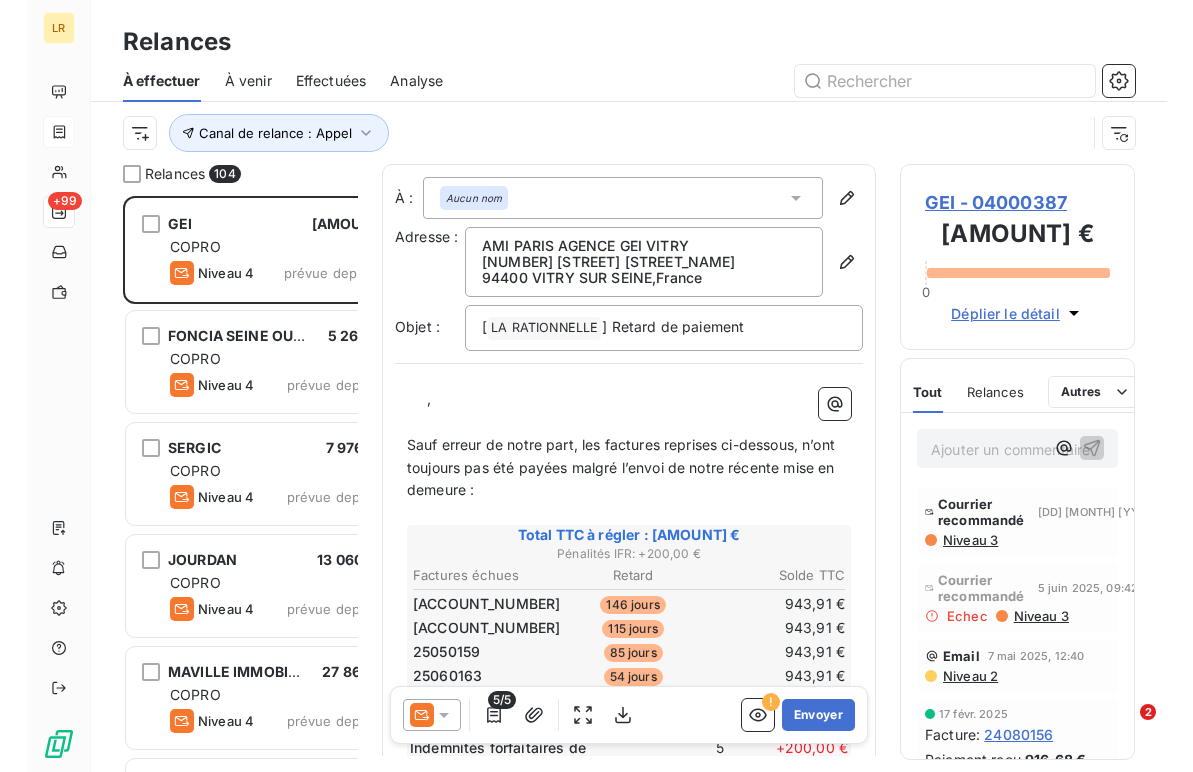 scroll, scrollTop: 576, scrollLeft: 235, axis: both 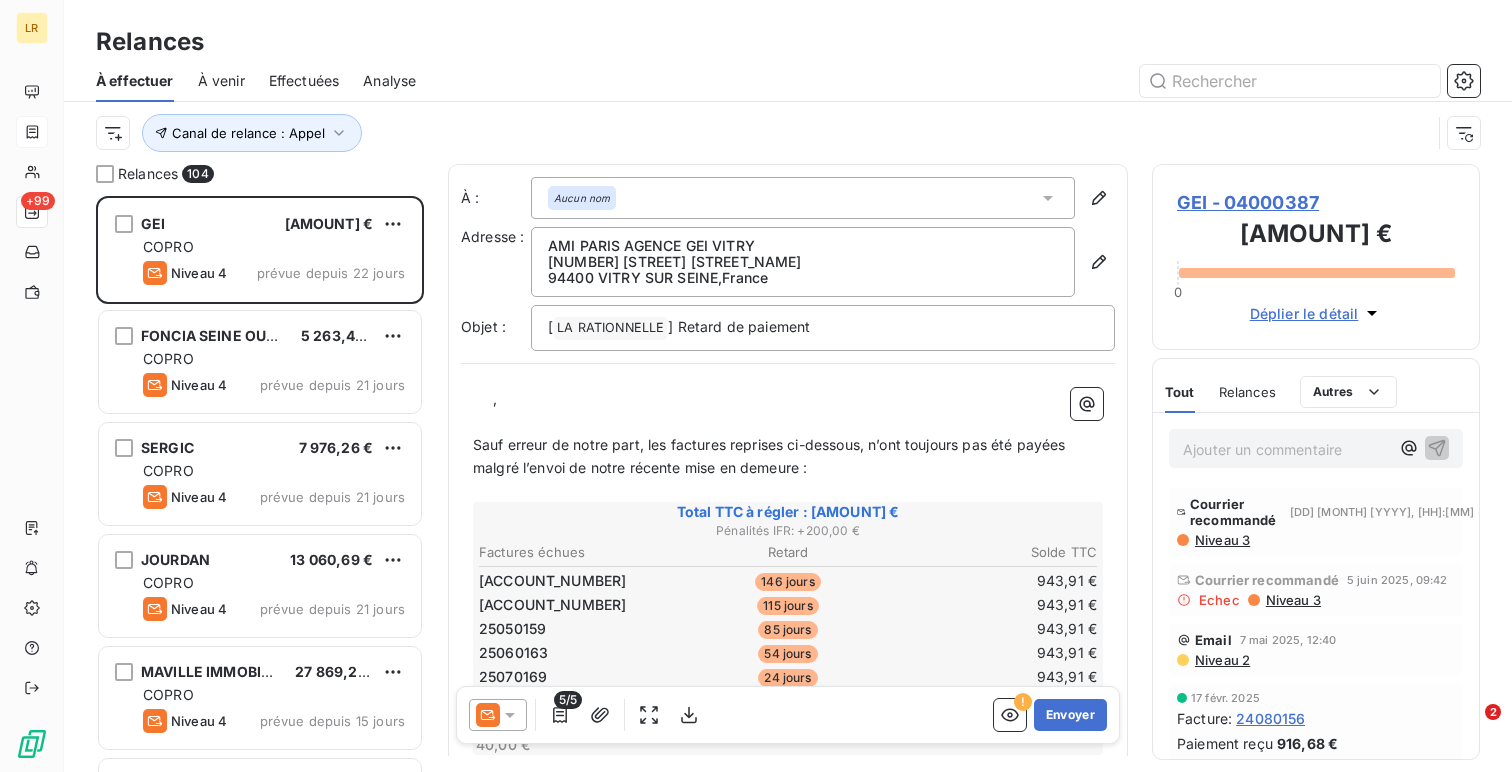 click at bounding box center [32, 92] 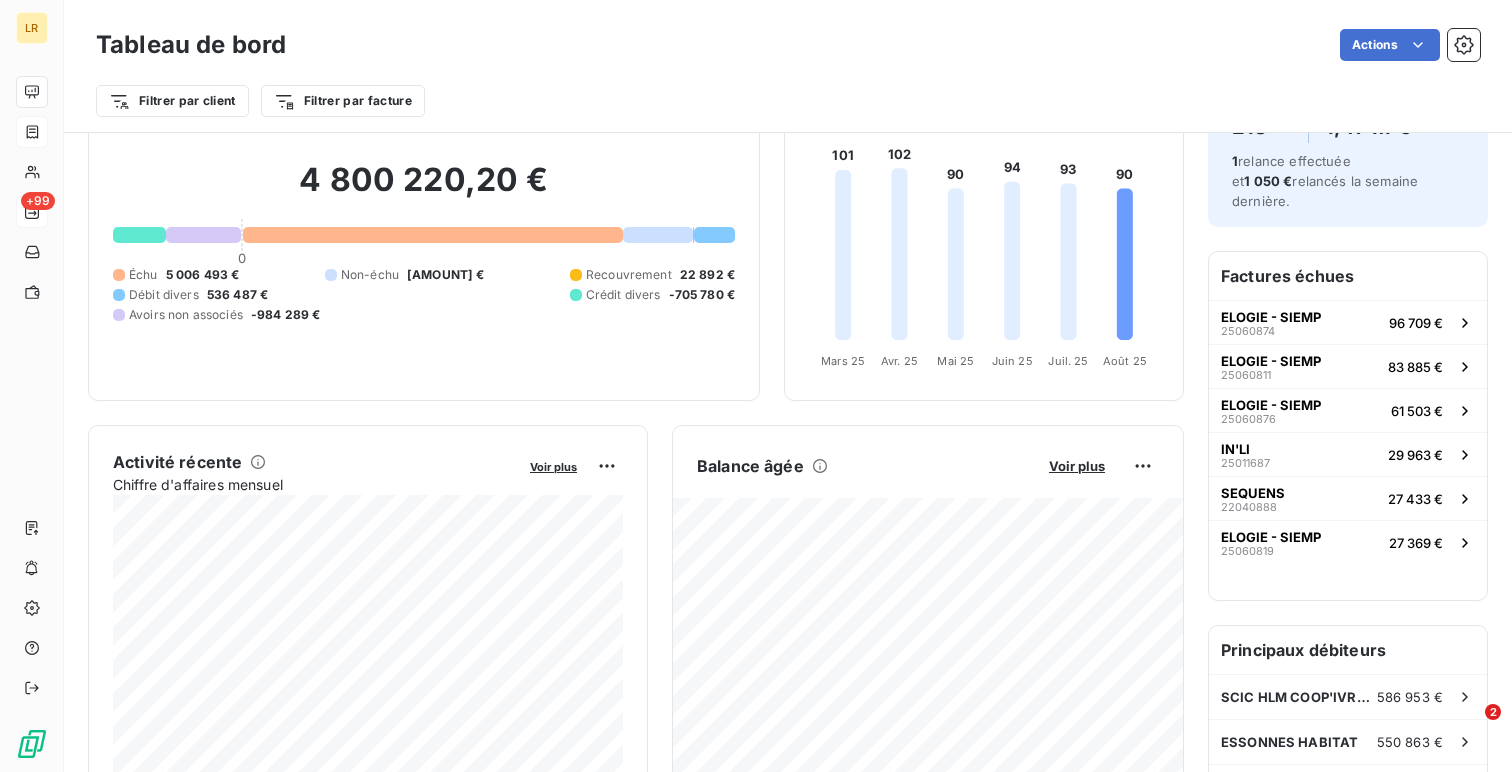 scroll, scrollTop: 0, scrollLeft: 0, axis: both 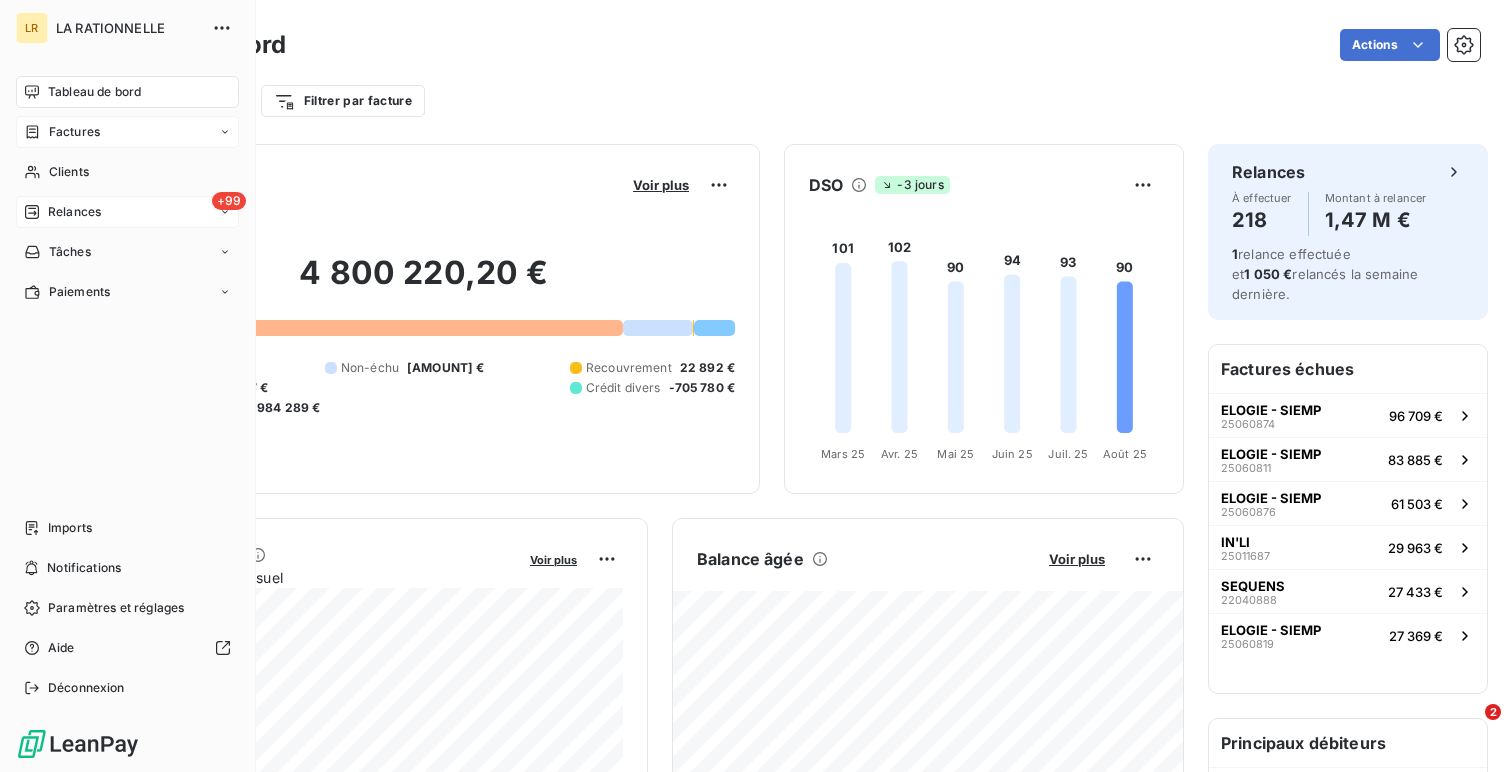 click on "Factures" at bounding box center [127, 132] 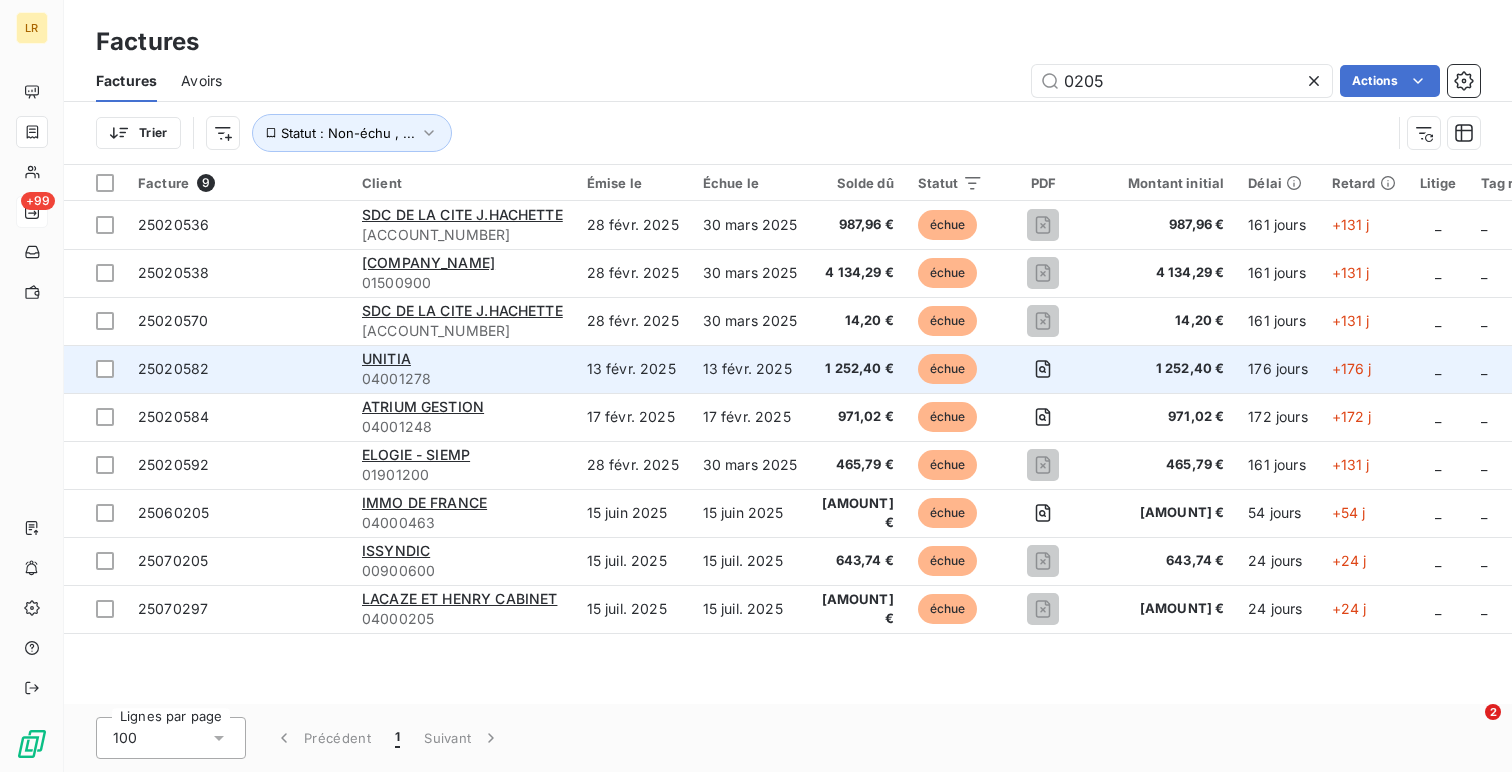 scroll, scrollTop: 0, scrollLeft: 187, axis: horizontal 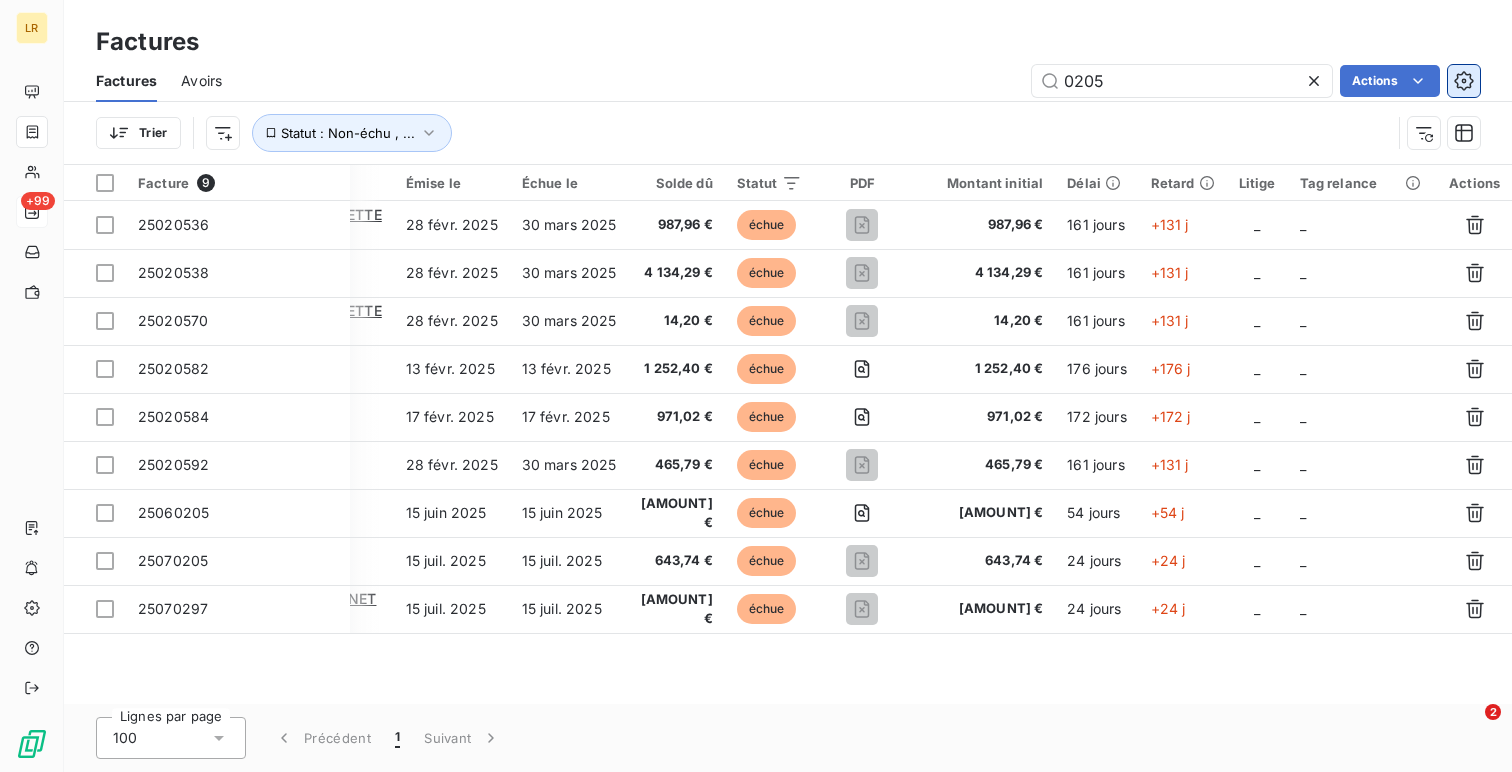 click 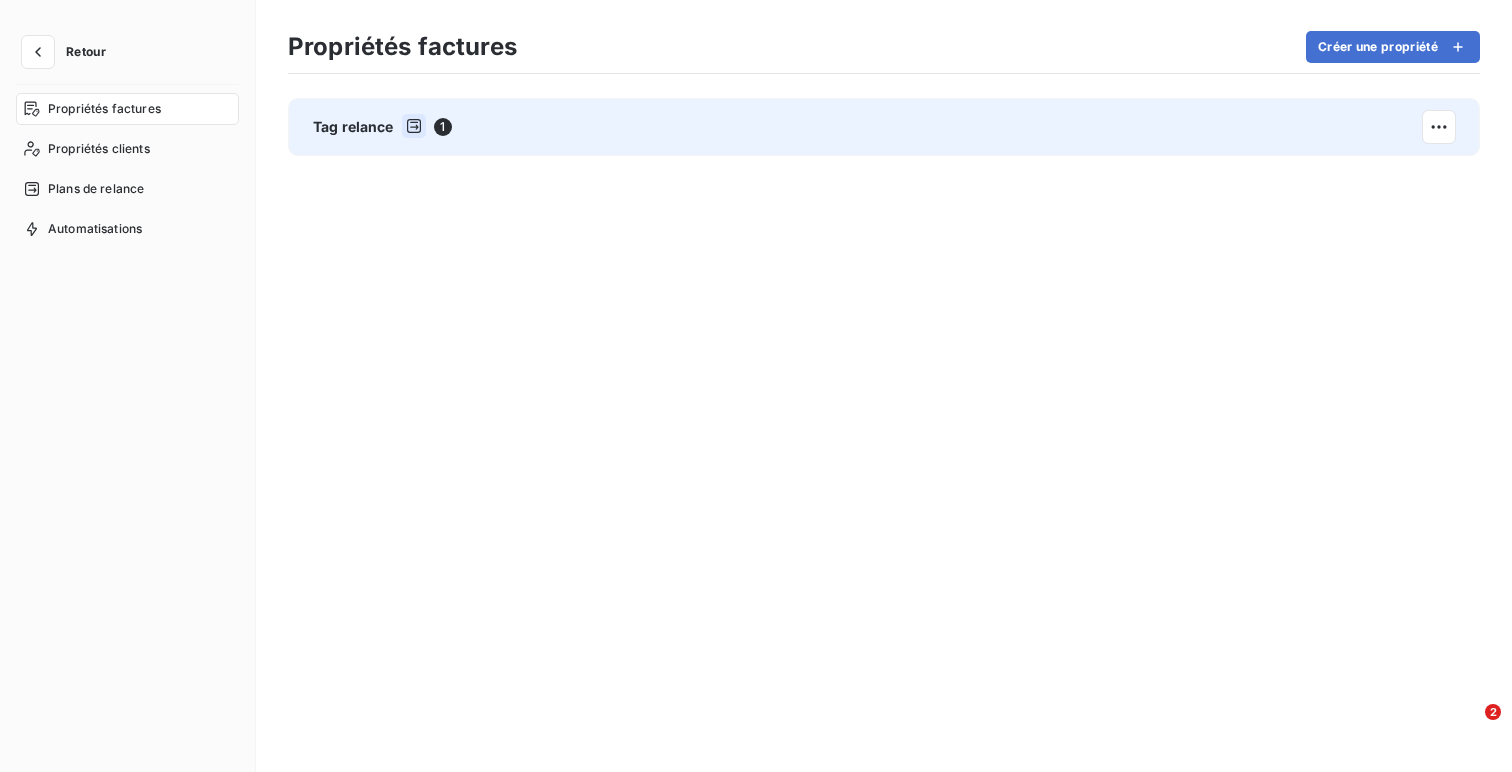 click on "Tag relance 1" at bounding box center [884, 127] 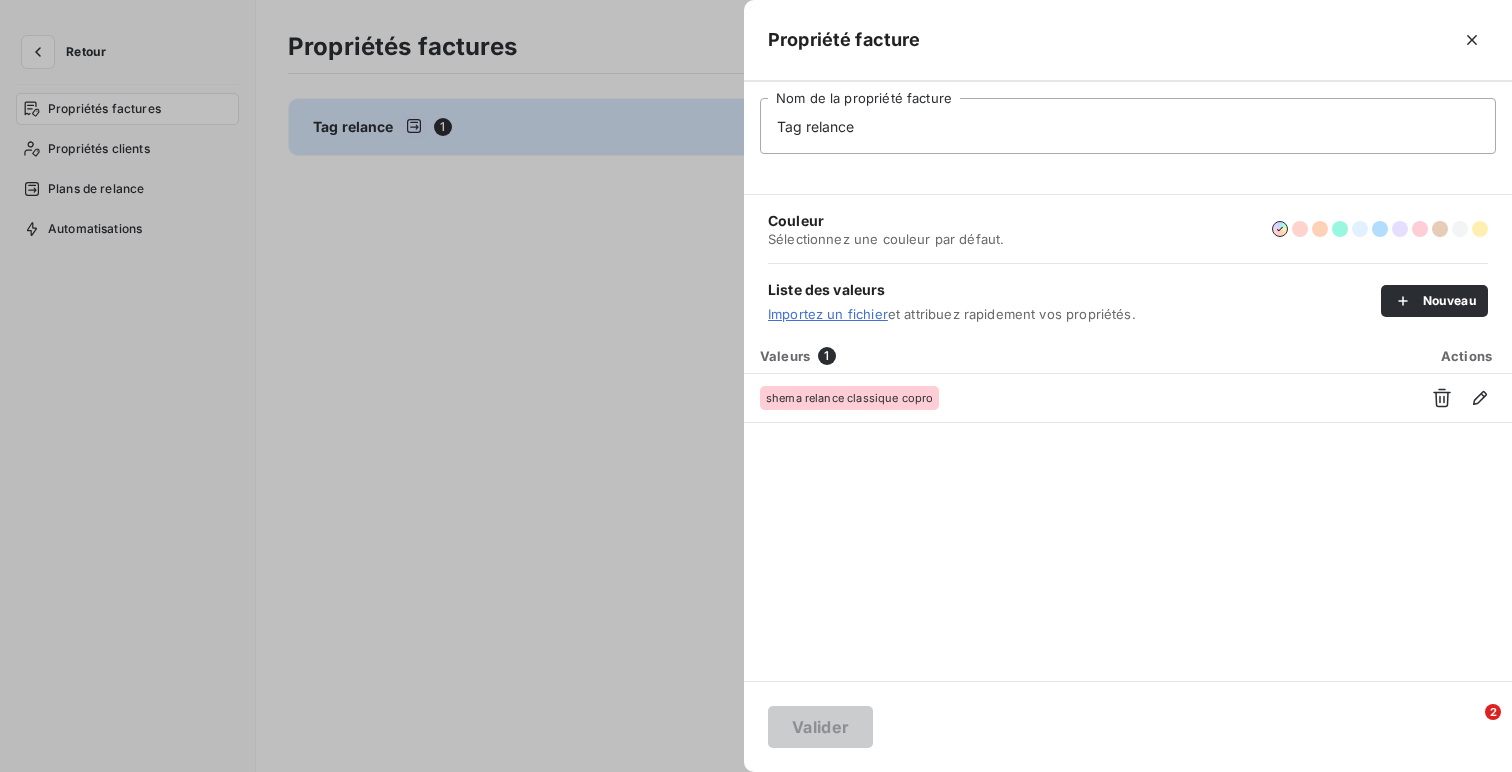 click at bounding box center [756, 386] 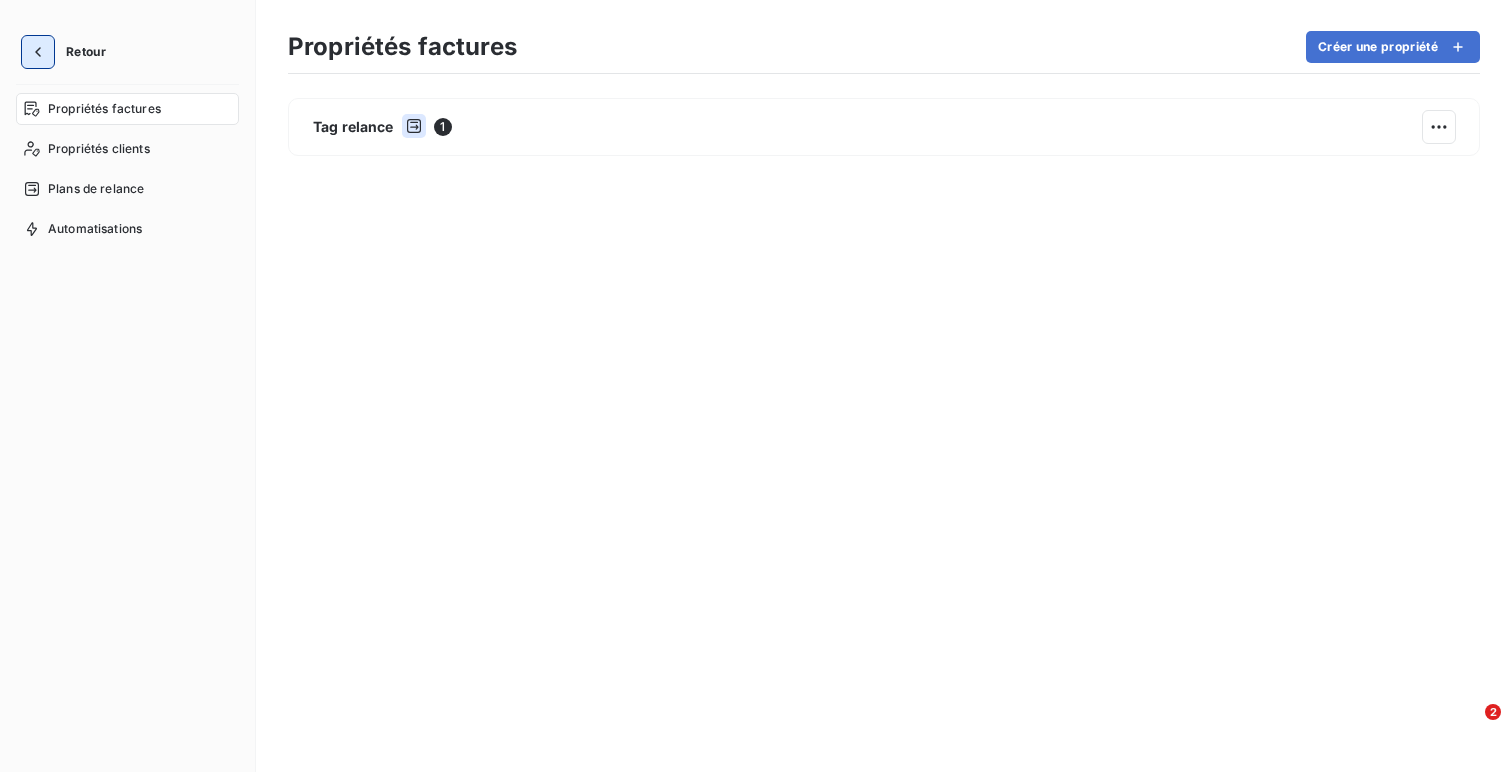 click at bounding box center (38, 52) 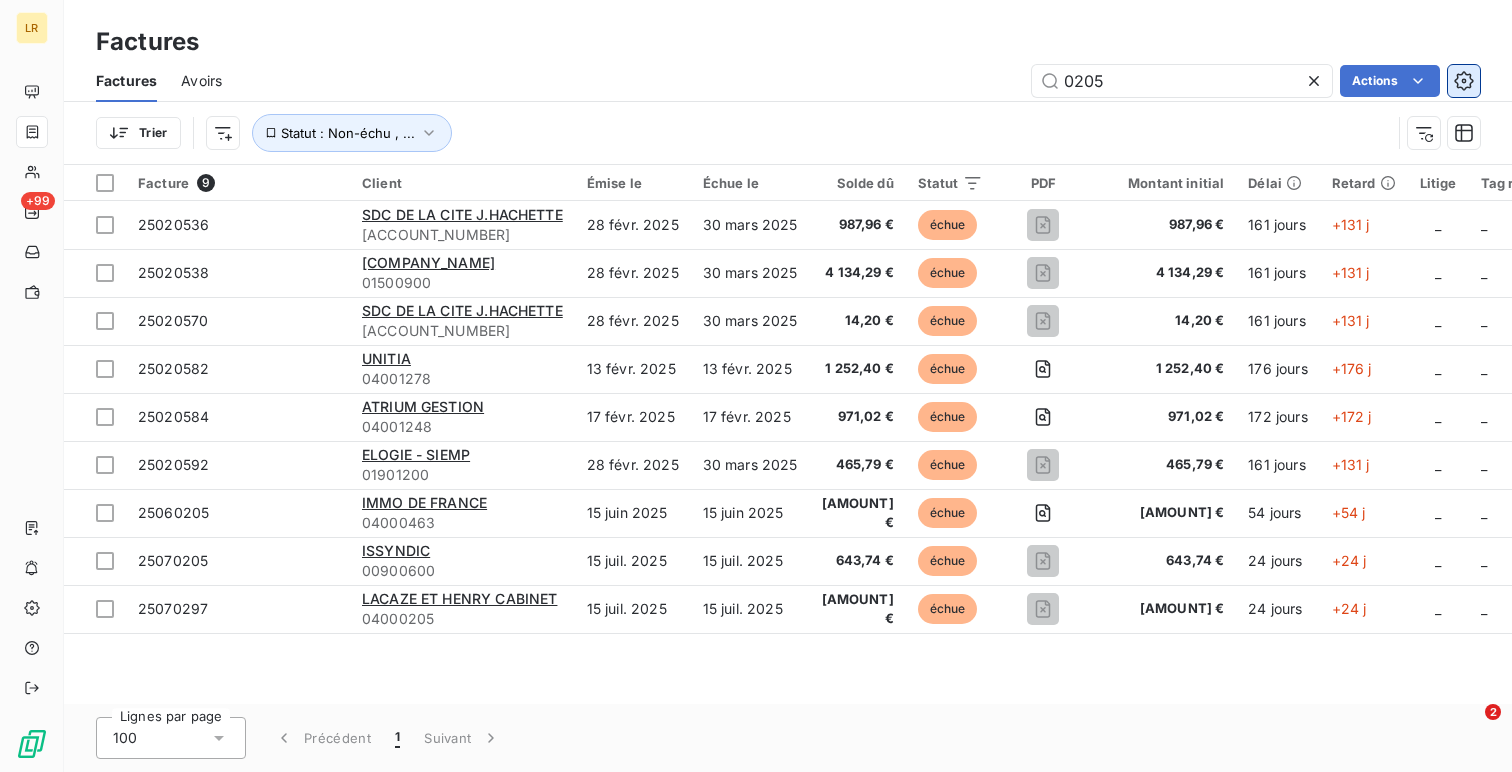 click at bounding box center (1464, 81) 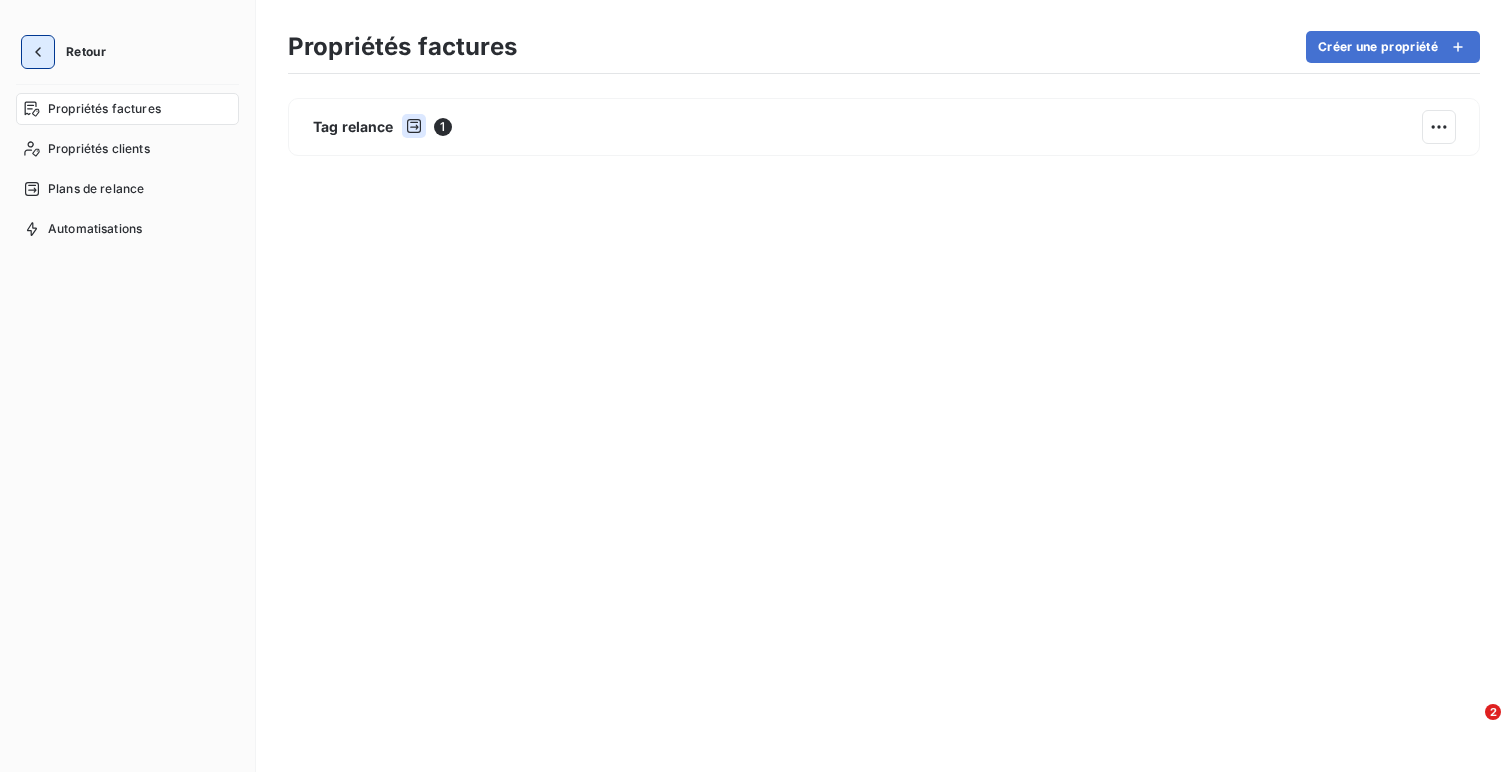 click at bounding box center [38, 52] 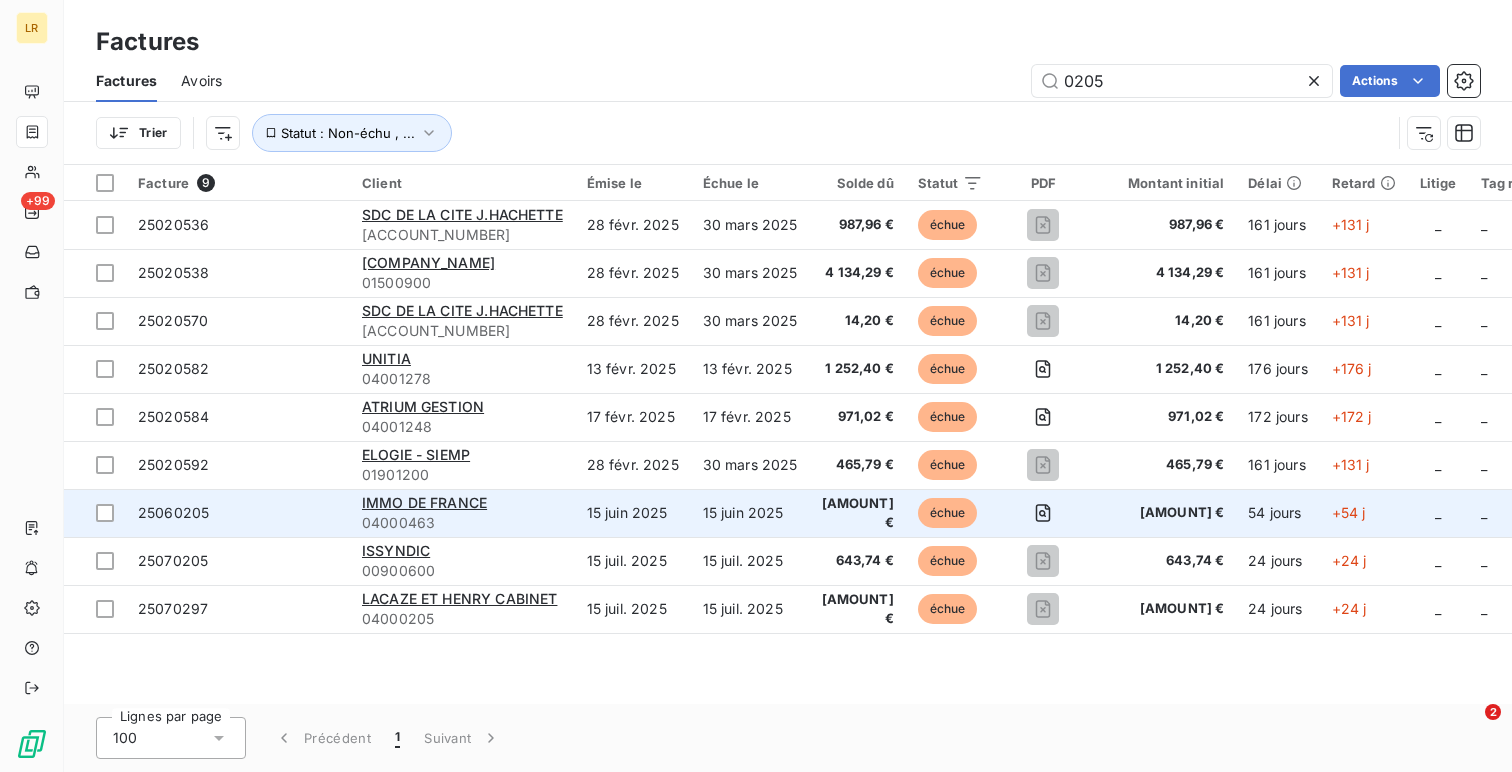click on "25060205" at bounding box center (238, 513) 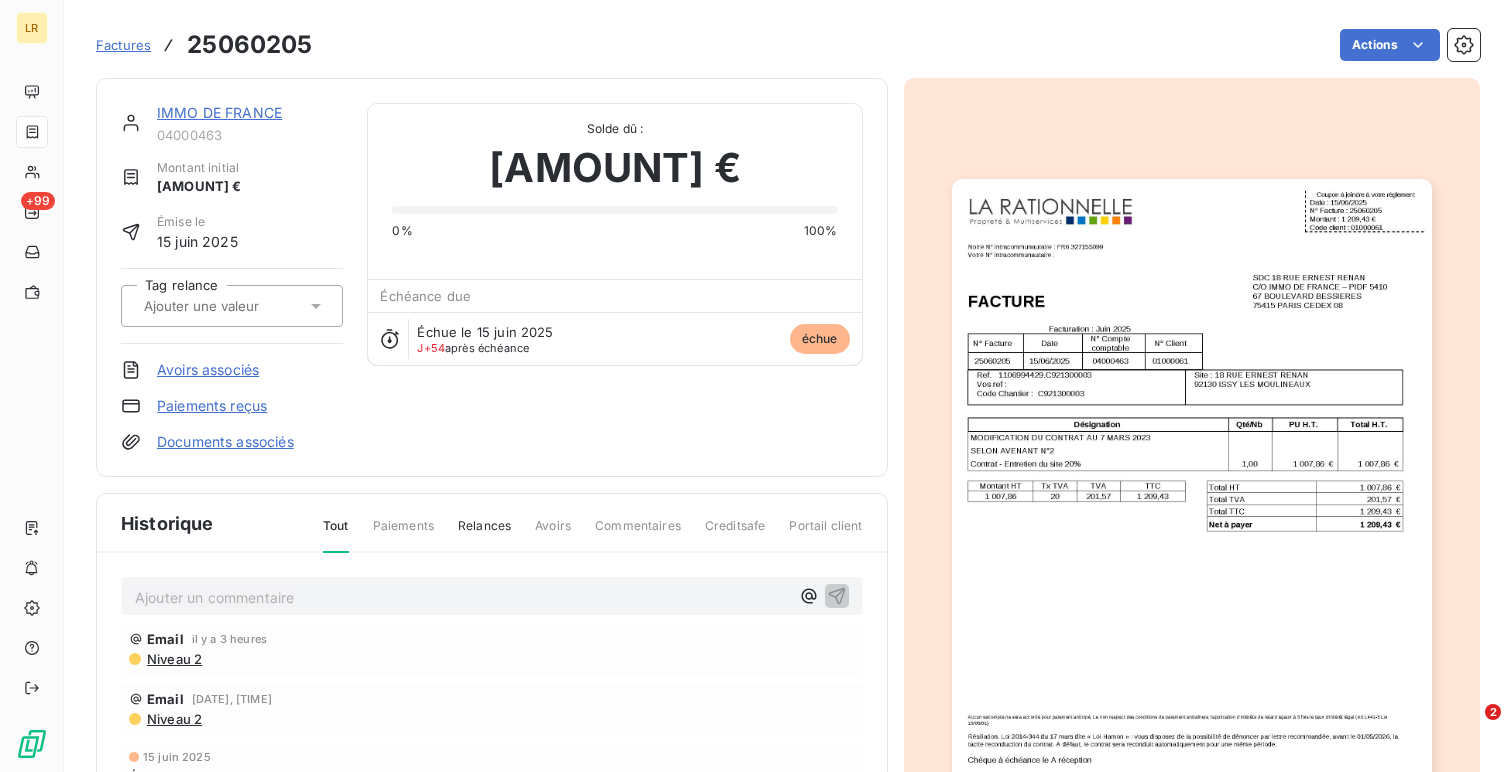 click at bounding box center (242, 306) 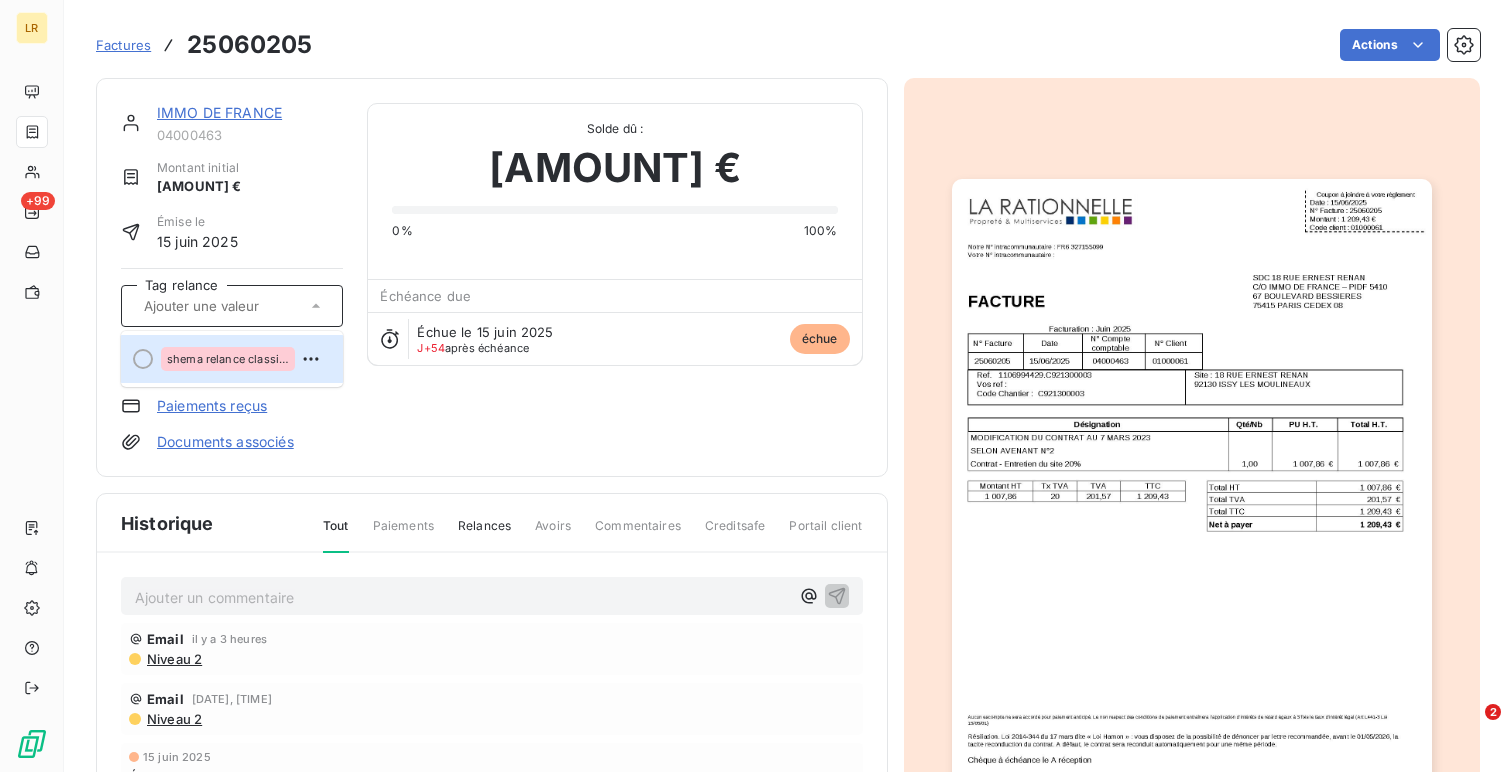 click on "[COMPANY_NAME] [ACCOUNT_NUMBER] Montant initial [AMOUNT] € Émise le [DATE] Tag relance shema relance classique copro Avoirs associés Paiements reçus Documents associés Solde dû : [AMOUNT] € 0% 100% Échéance due Échue le [DATE] J+54  après échéance échue" at bounding box center (492, 277) 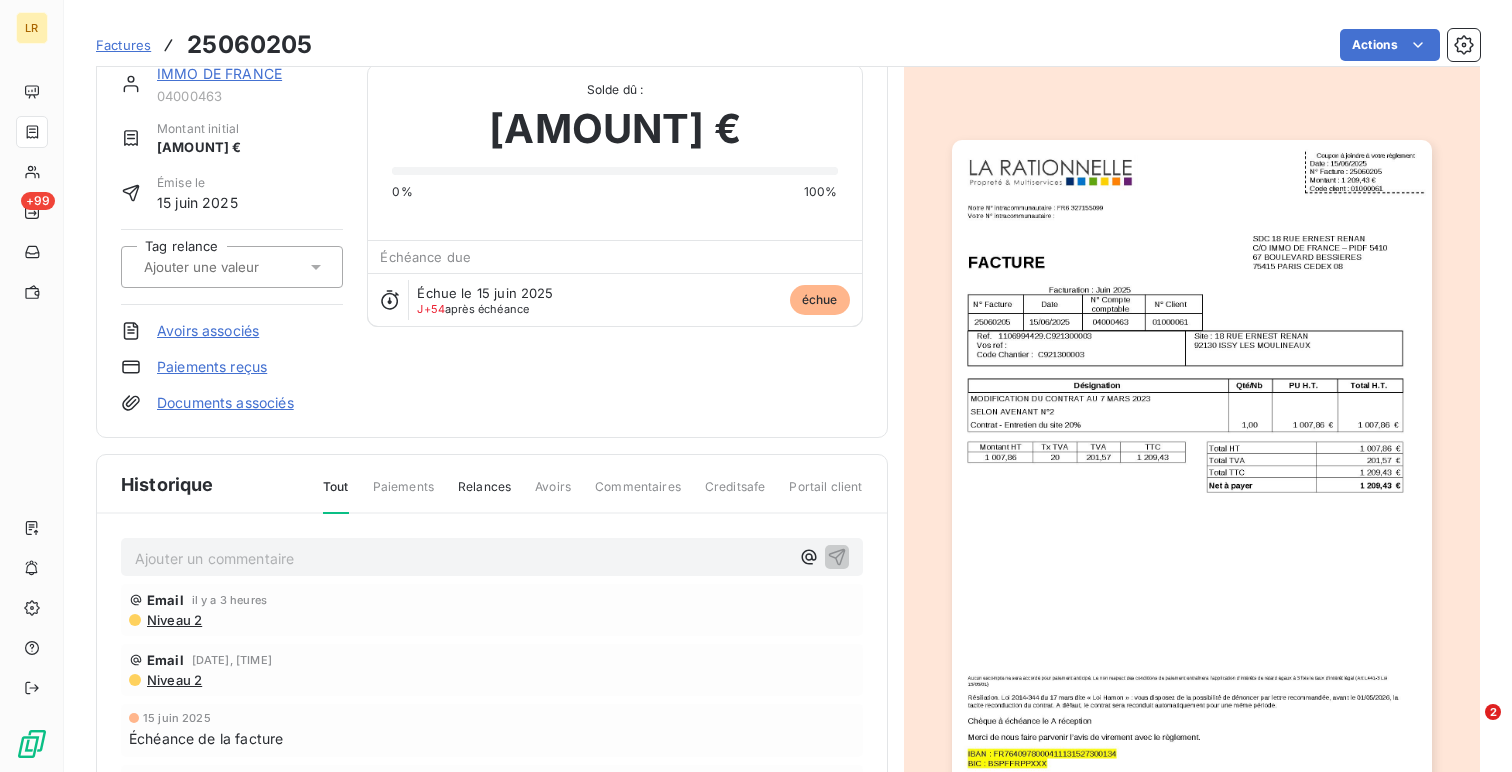 scroll, scrollTop: 0, scrollLeft: 0, axis: both 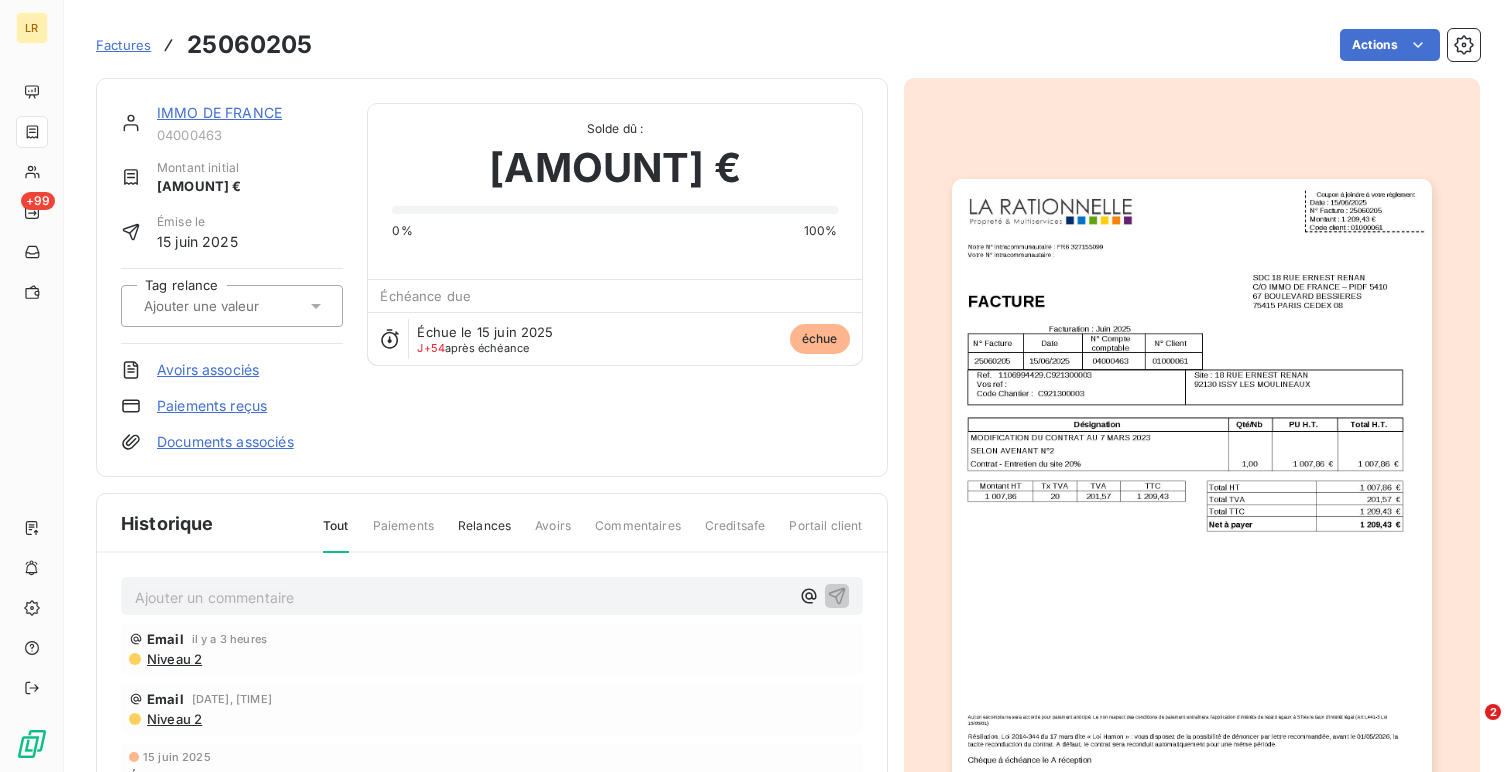 click on "IMMO DE FRANCE" at bounding box center [219, 112] 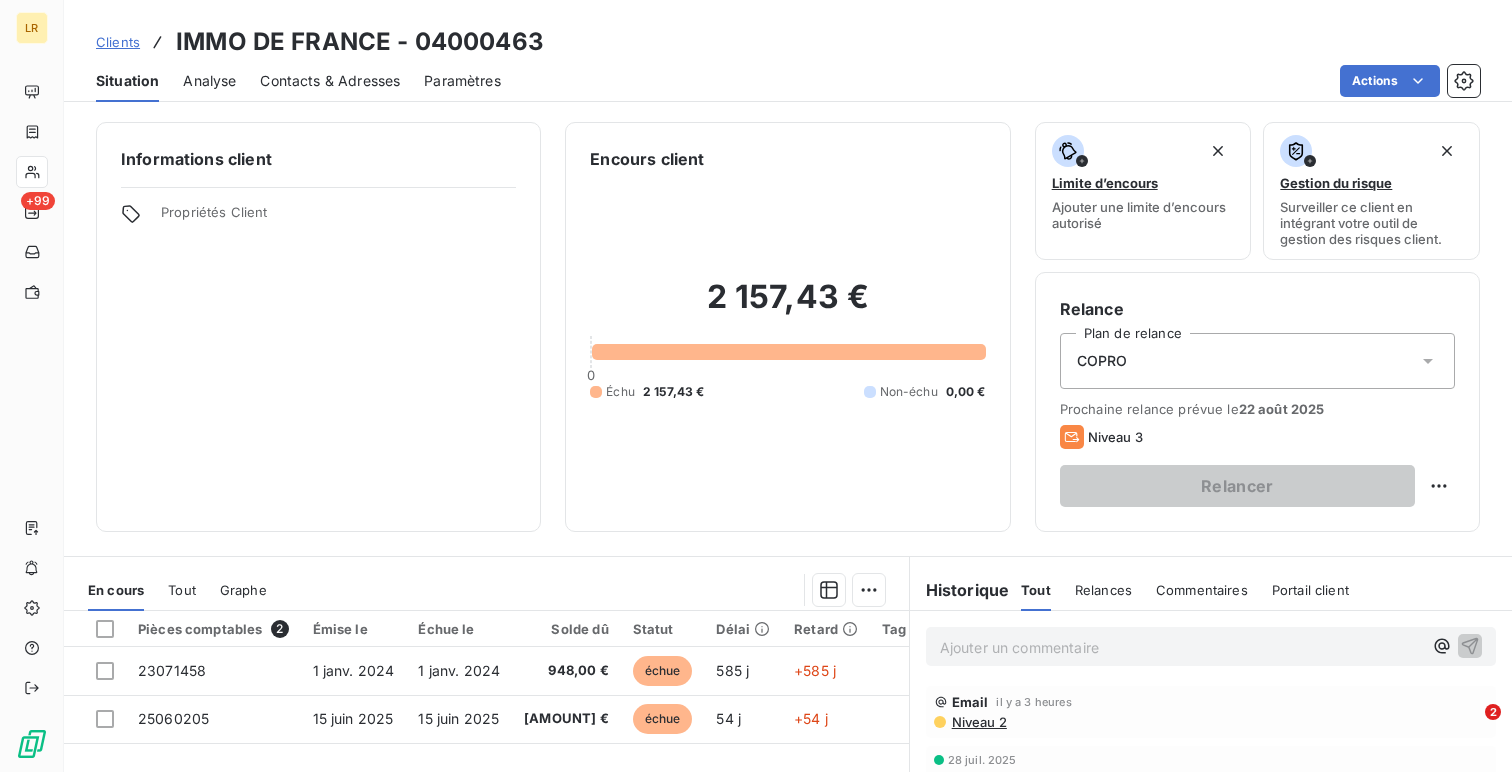 click on "Contacts & Adresses" at bounding box center (330, 81) 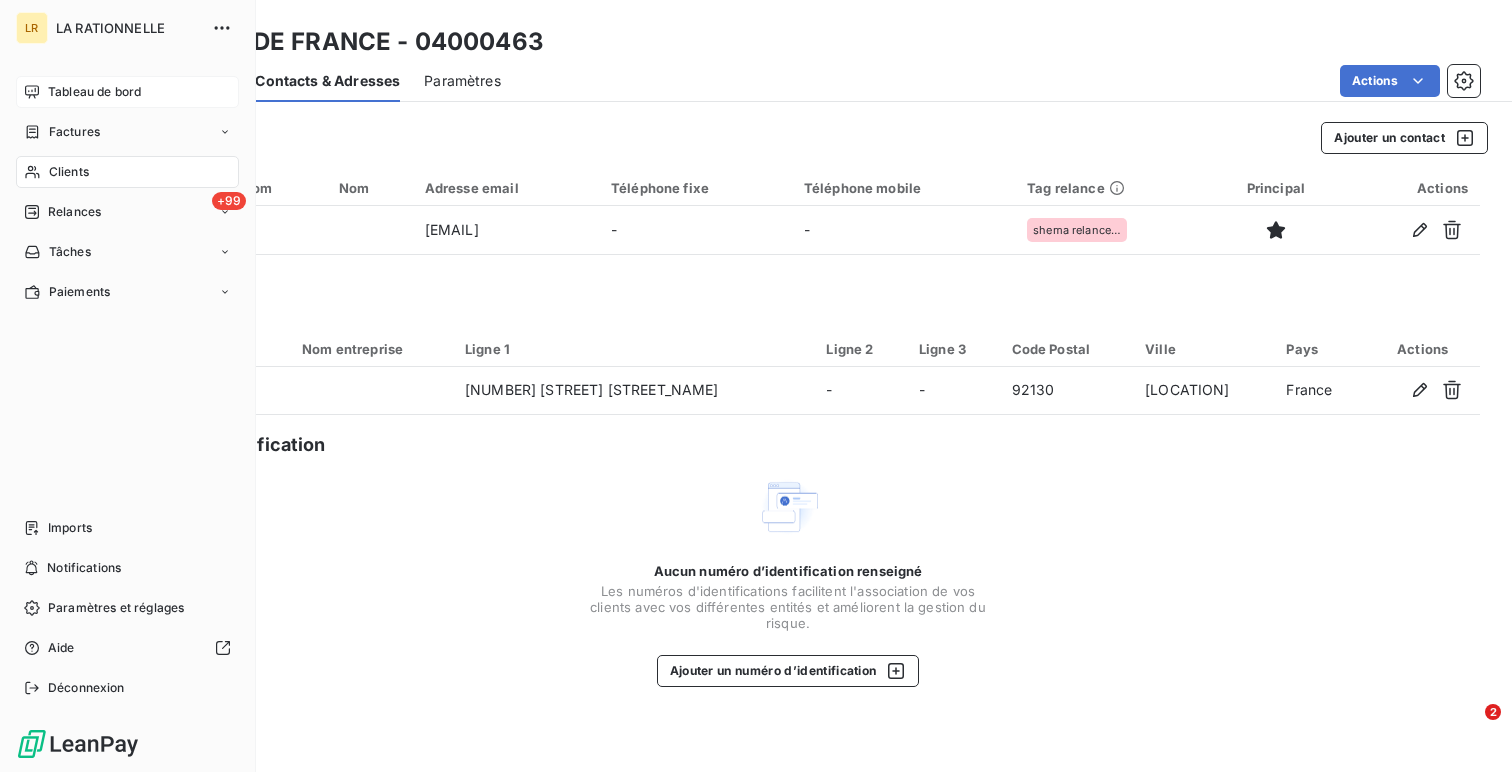click 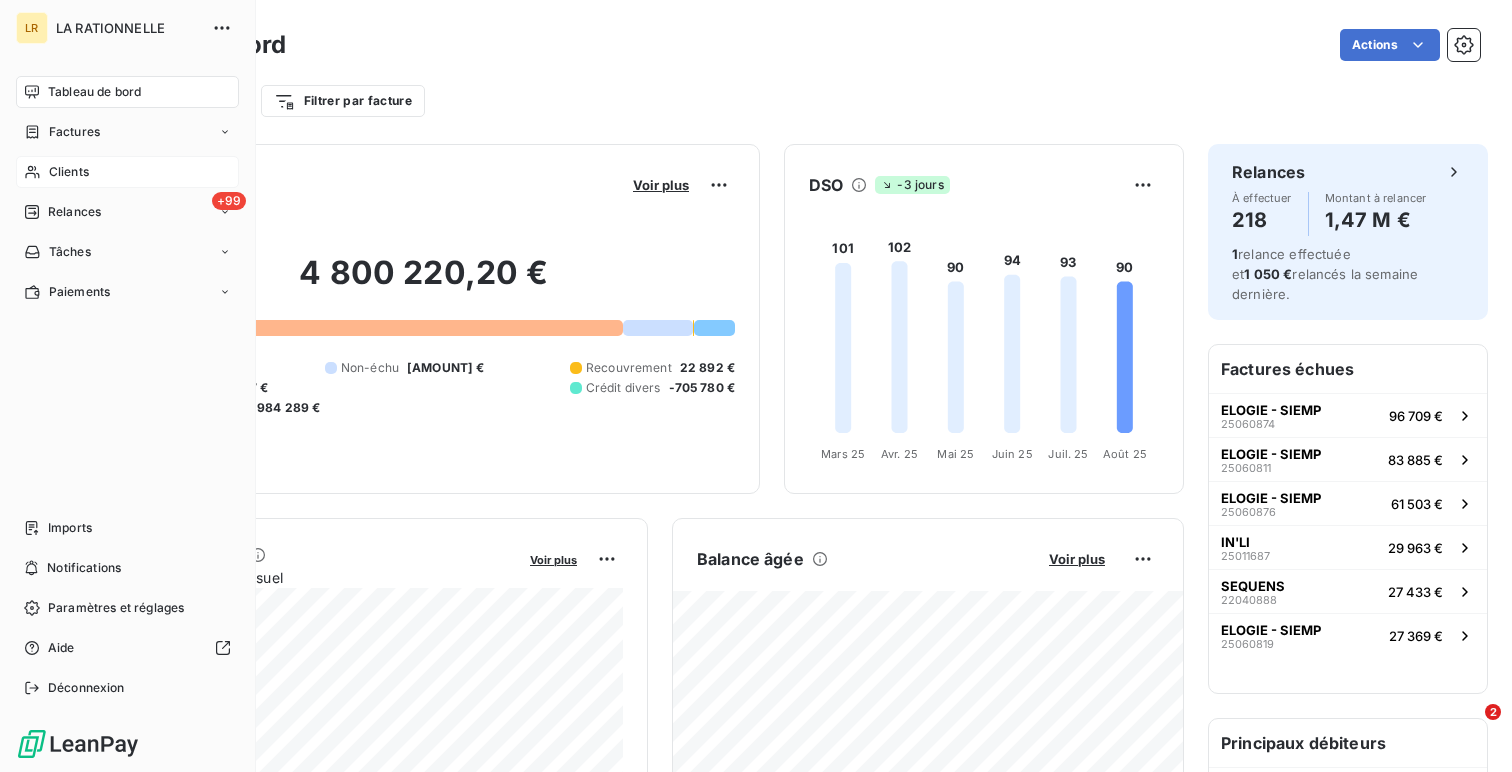 click on "Clients" at bounding box center [69, 172] 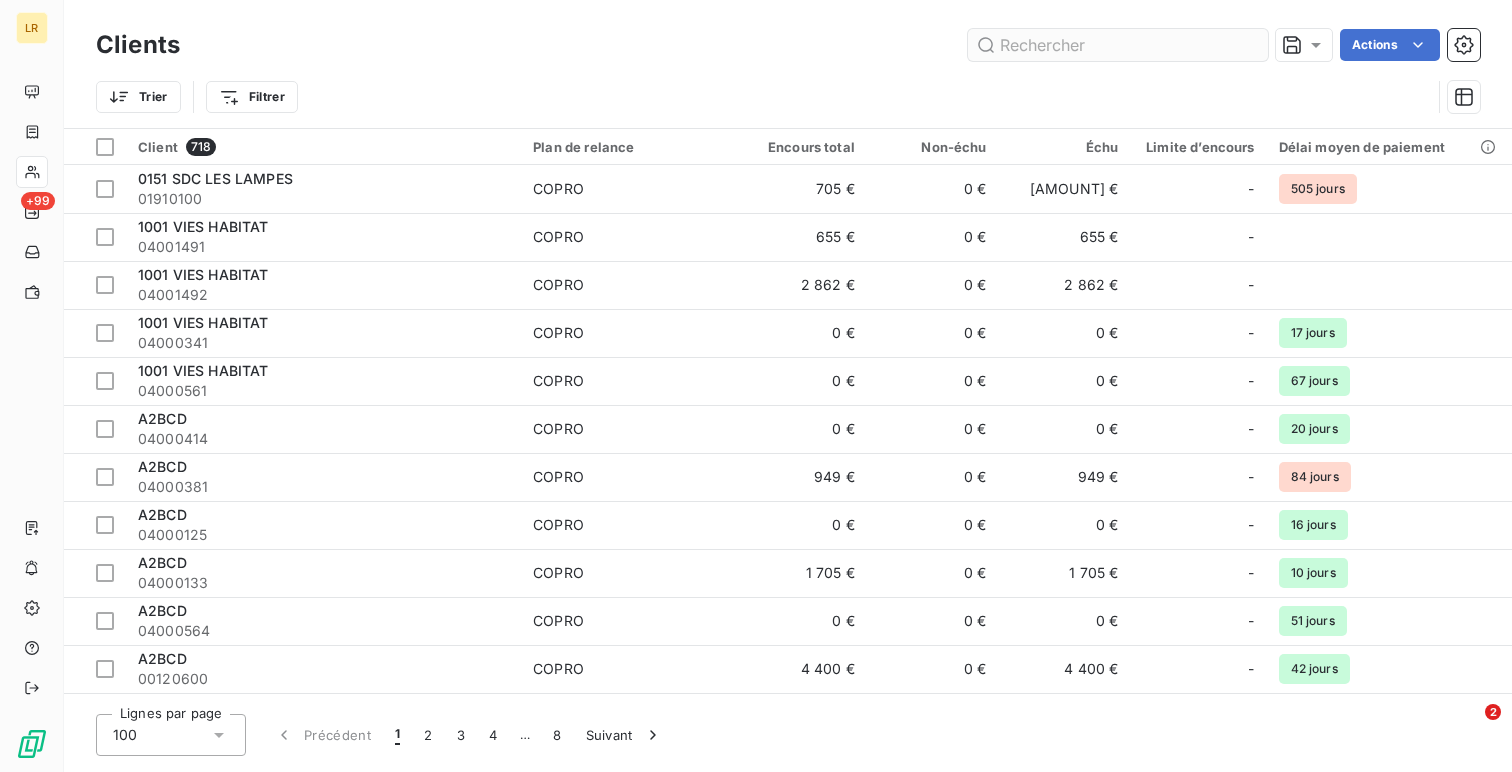 click at bounding box center (1118, 45) 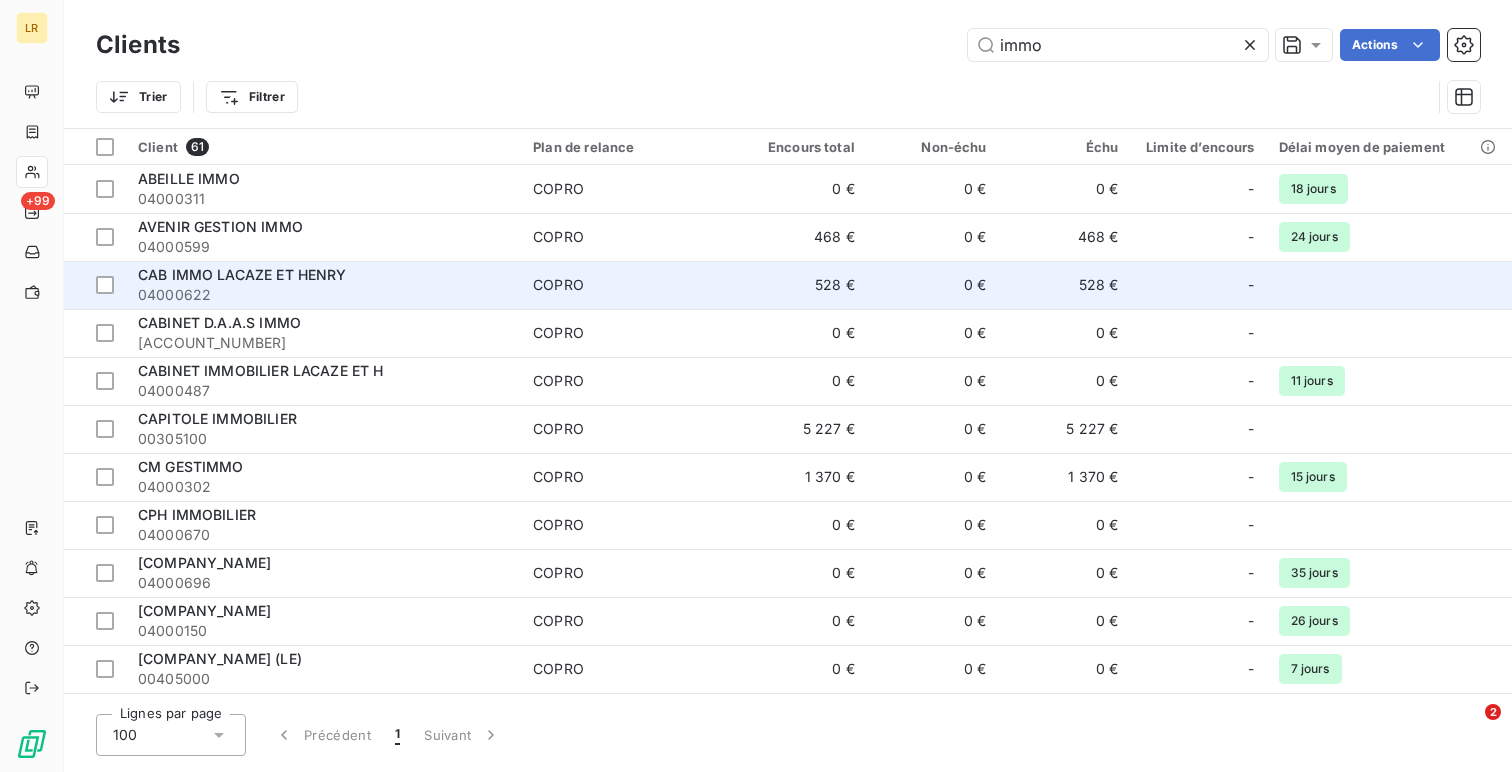type on "immo" 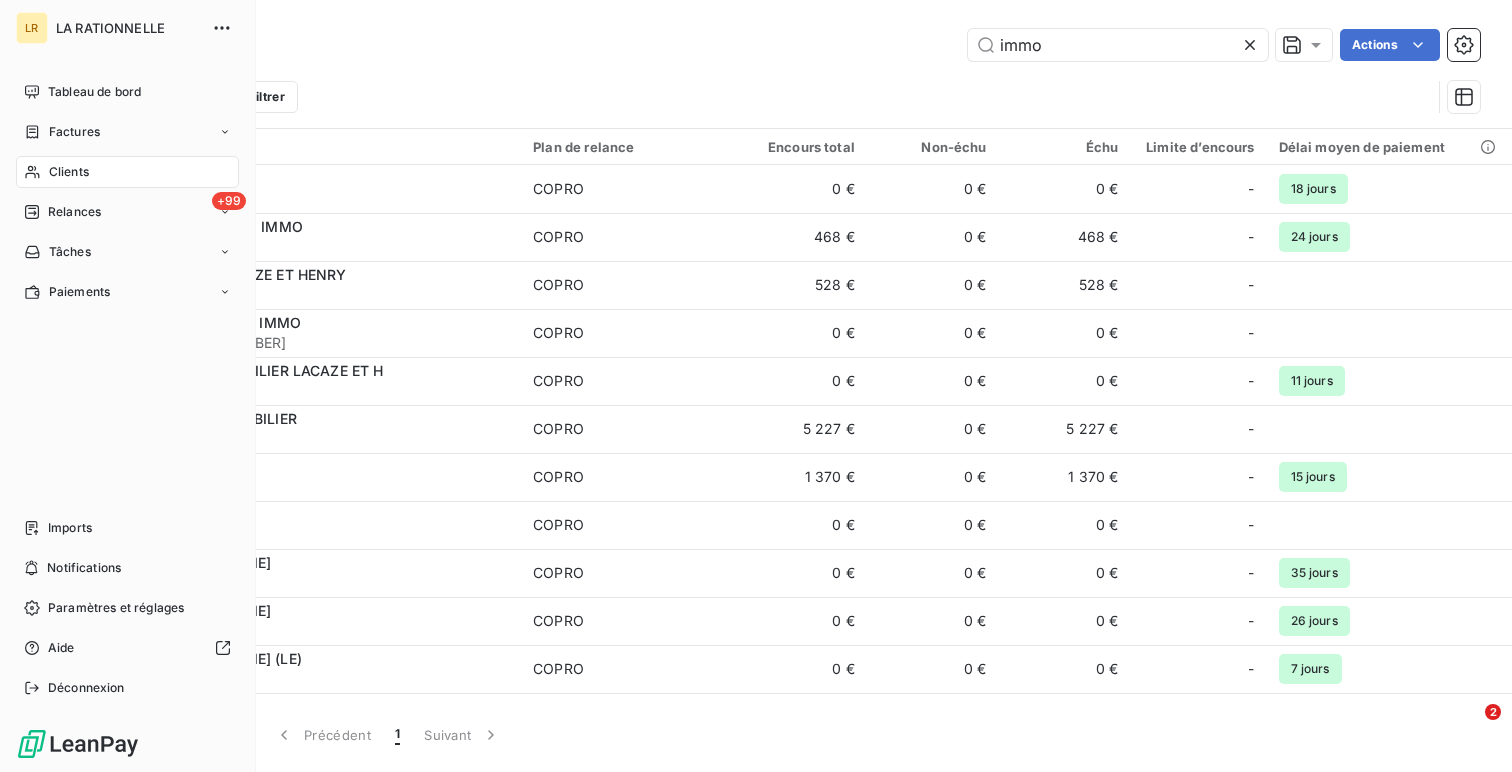 click on "Tableau de bord Factures Clients +99 Relances Tâches Paiements" at bounding box center [127, 192] 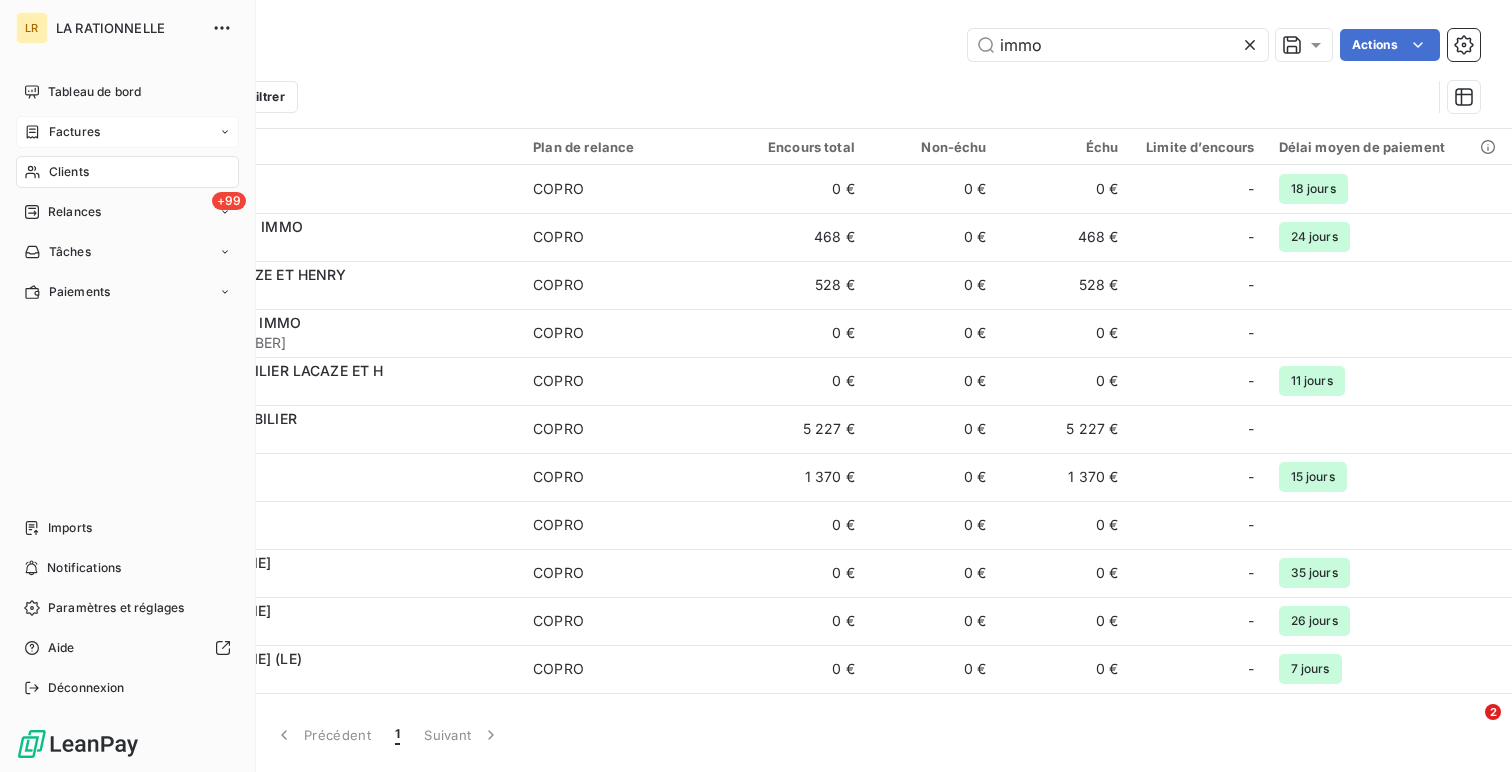 click on "Factures" at bounding box center (74, 132) 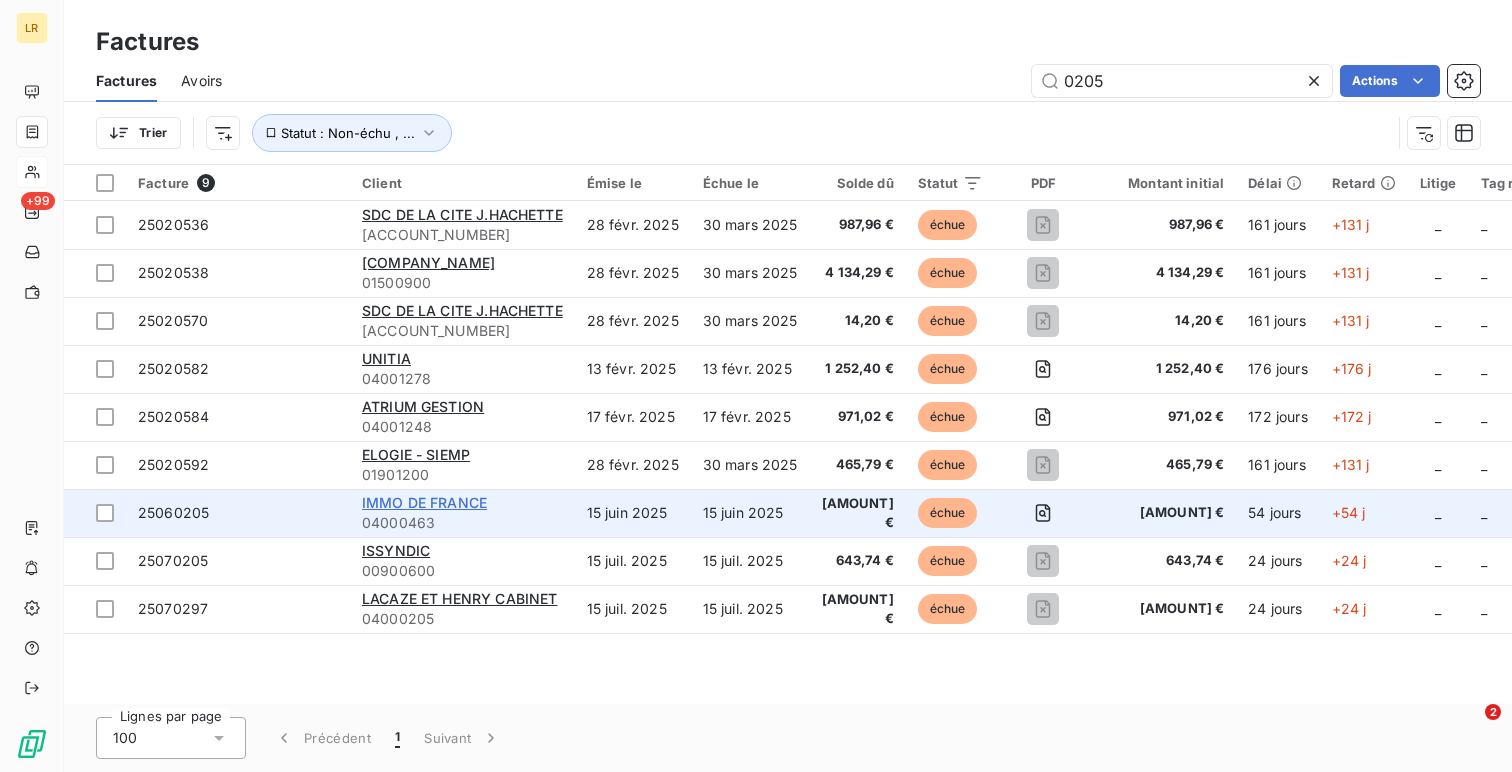 click on "IMMO DE FRANCE" at bounding box center [424, 502] 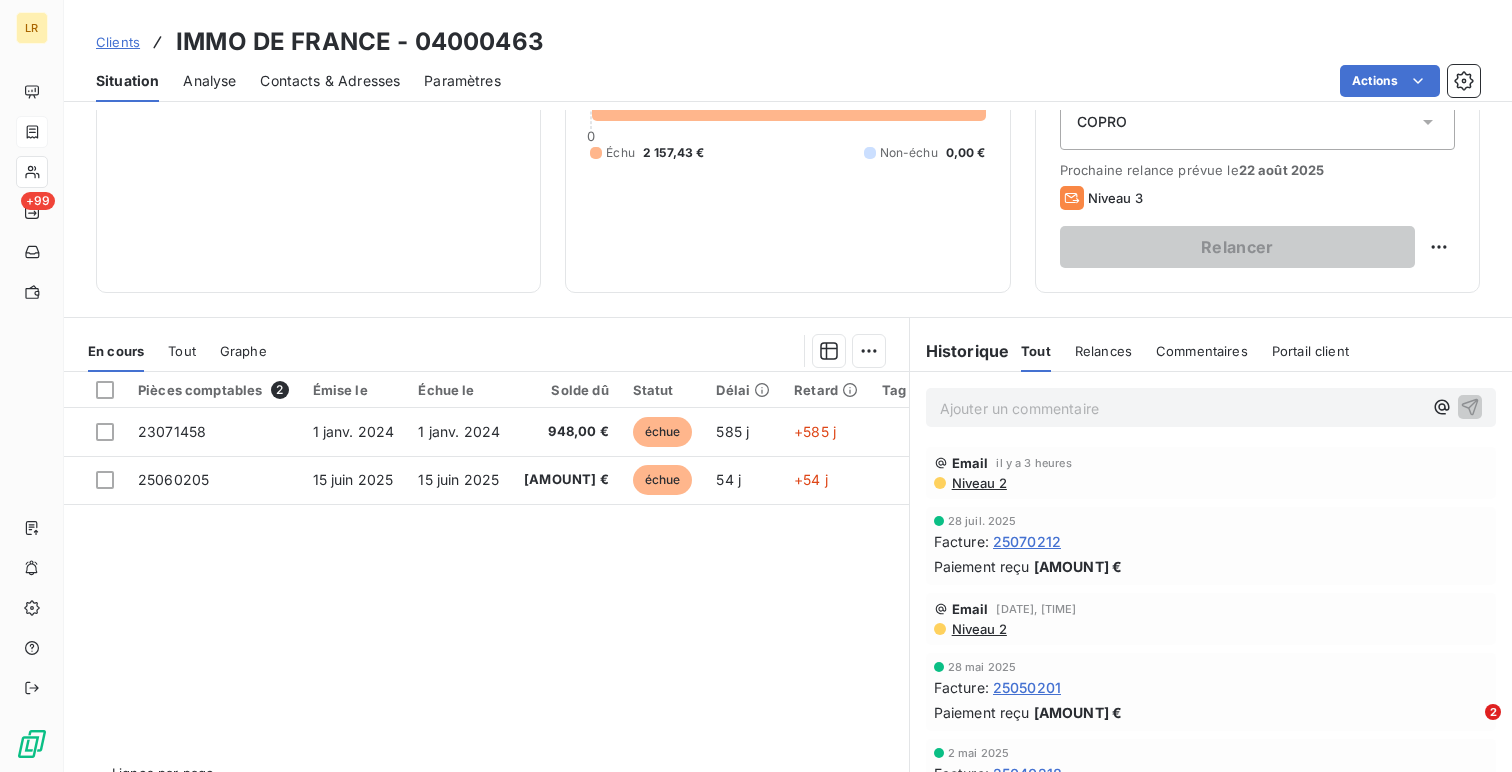 scroll, scrollTop: 244, scrollLeft: 0, axis: vertical 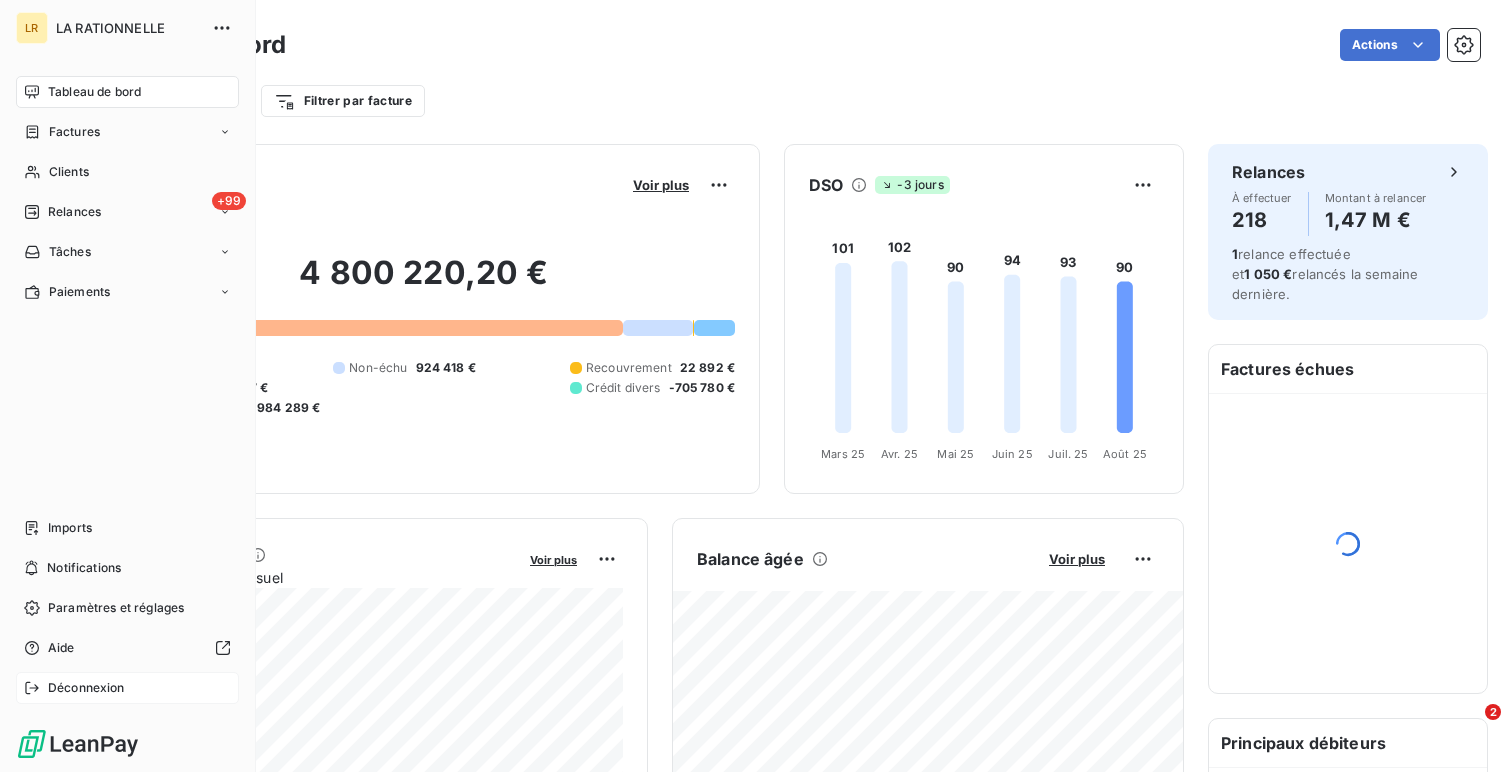 click on "Déconnexion" at bounding box center (86, 688) 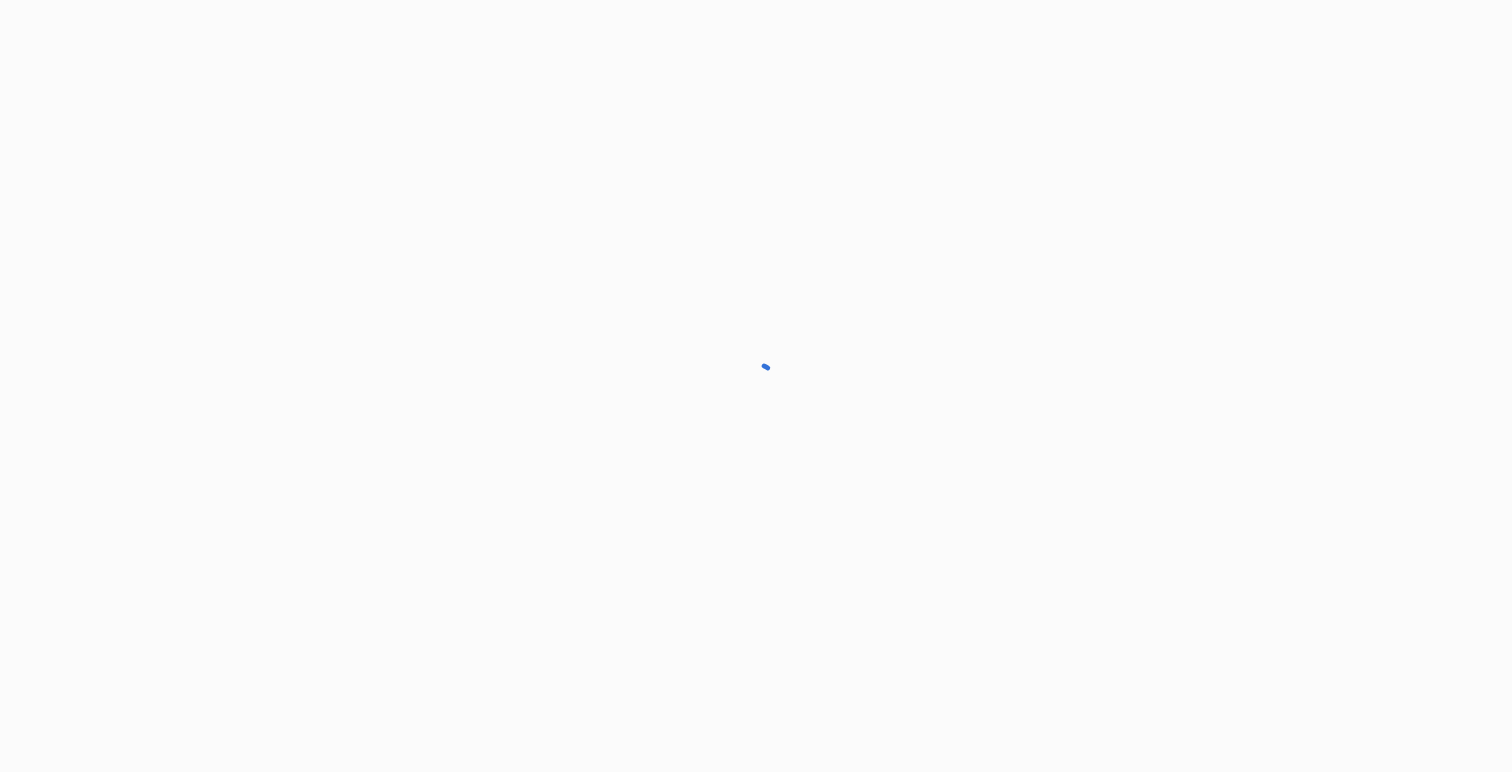 scroll, scrollTop: 0, scrollLeft: 0, axis: both 